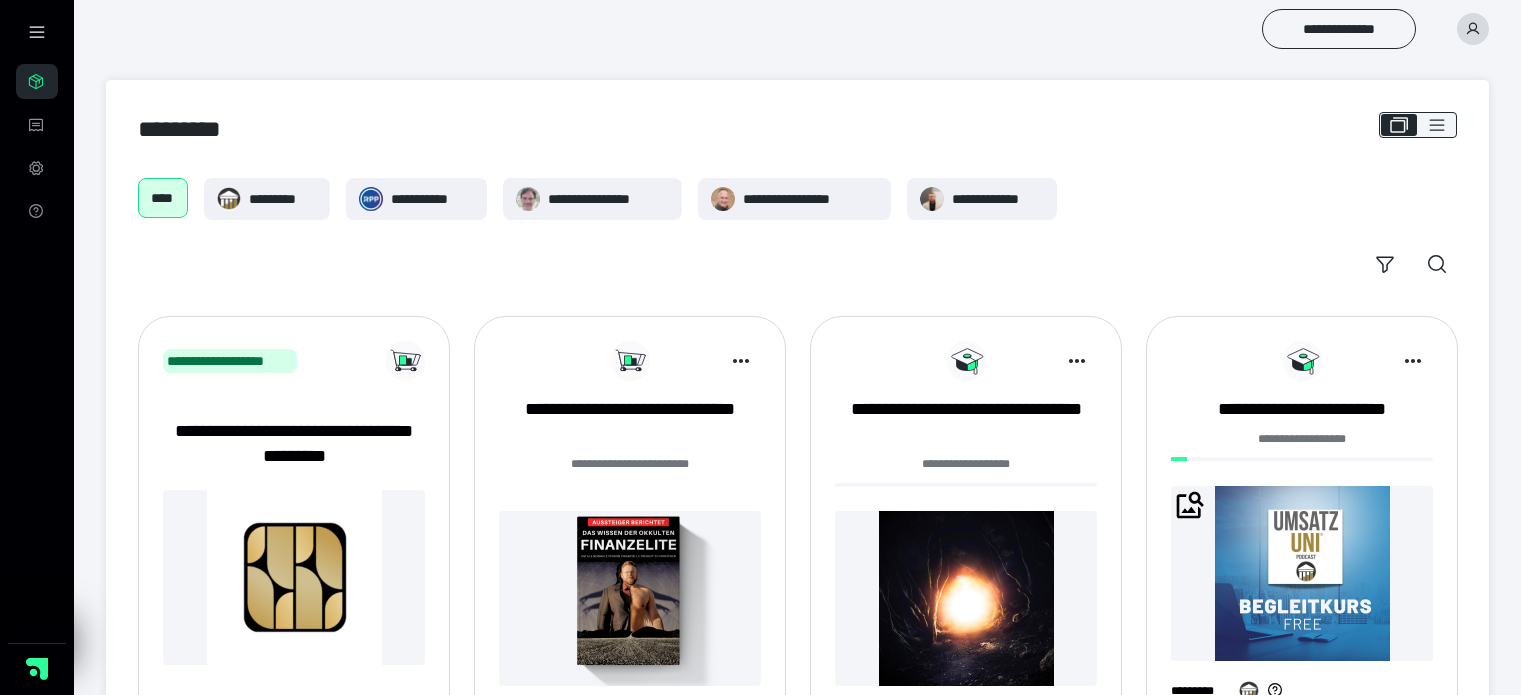 scroll, scrollTop: 100, scrollLeft: 0, axis: vertical 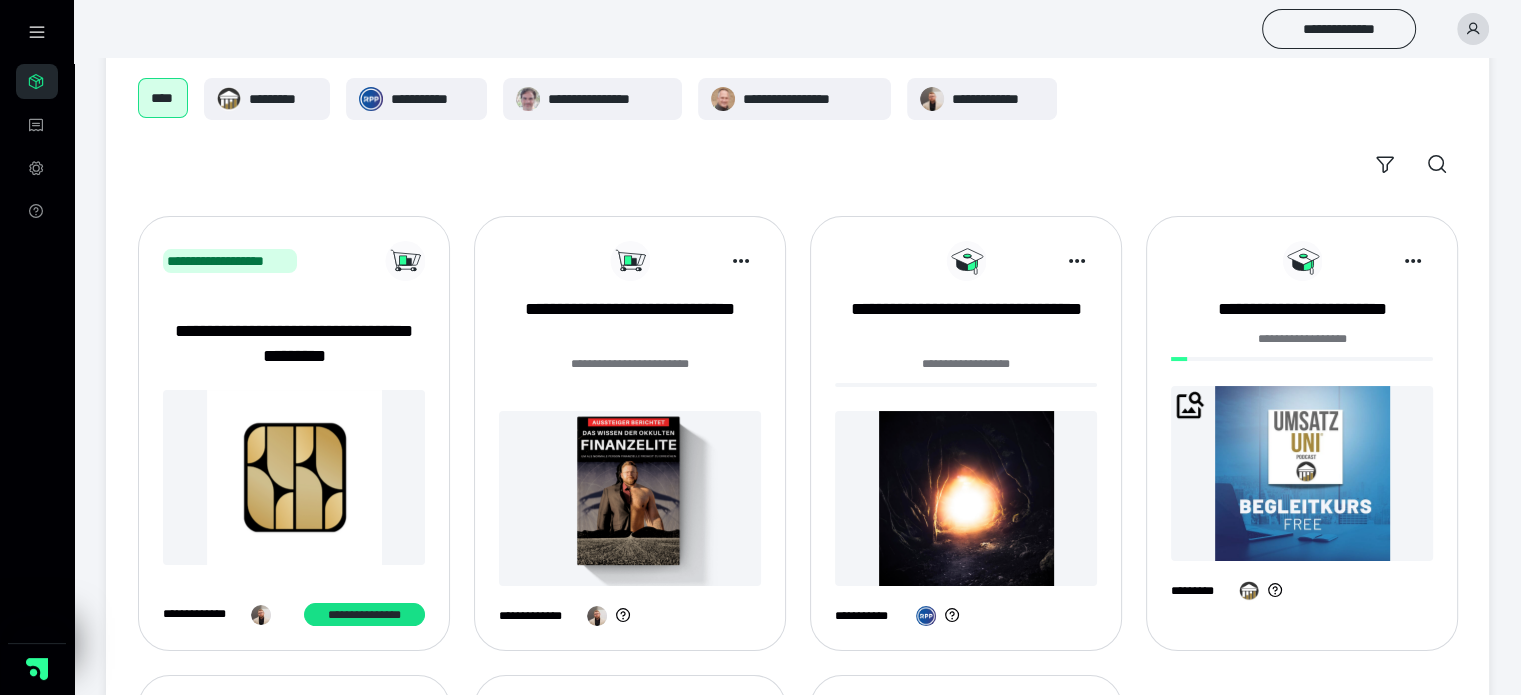click at bounding box center [1302, 473] 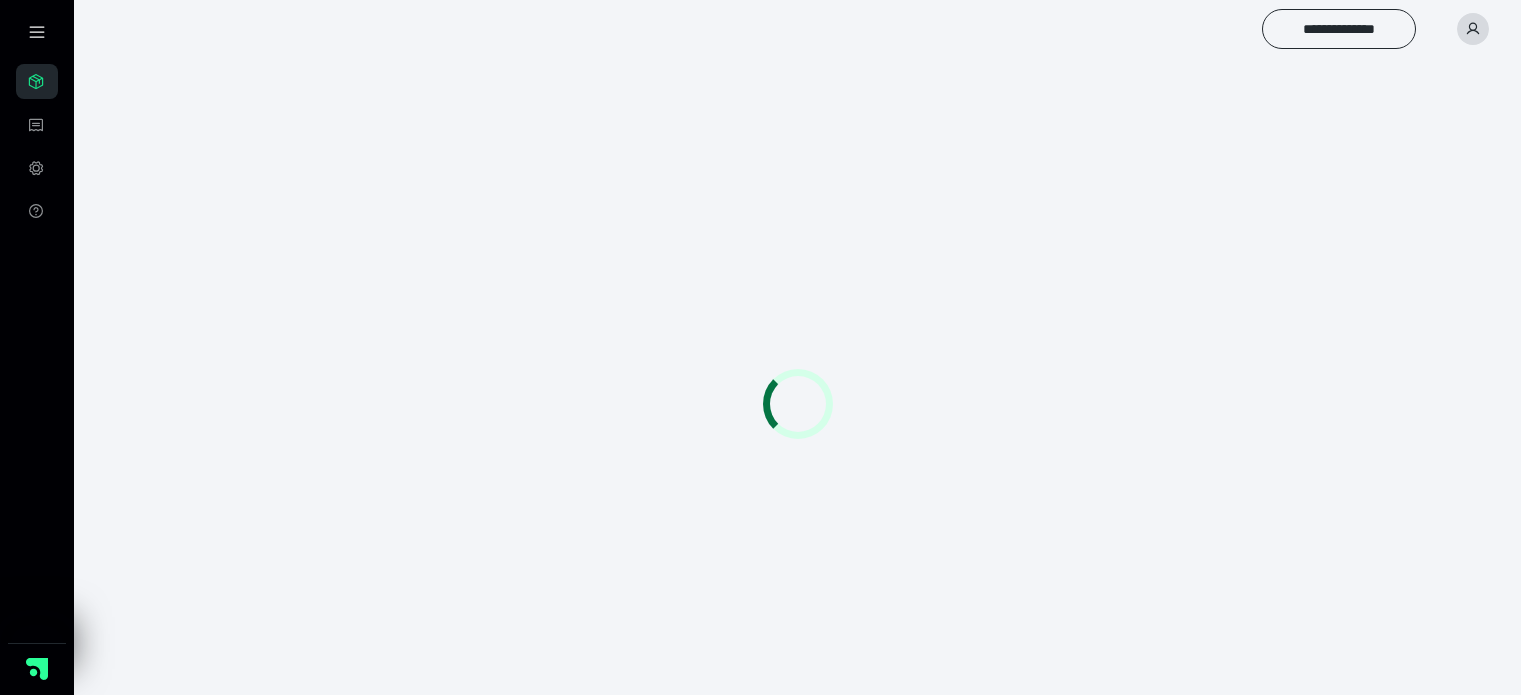 scroll, scrollTop: 0, scrollLeft: 0, axis: both 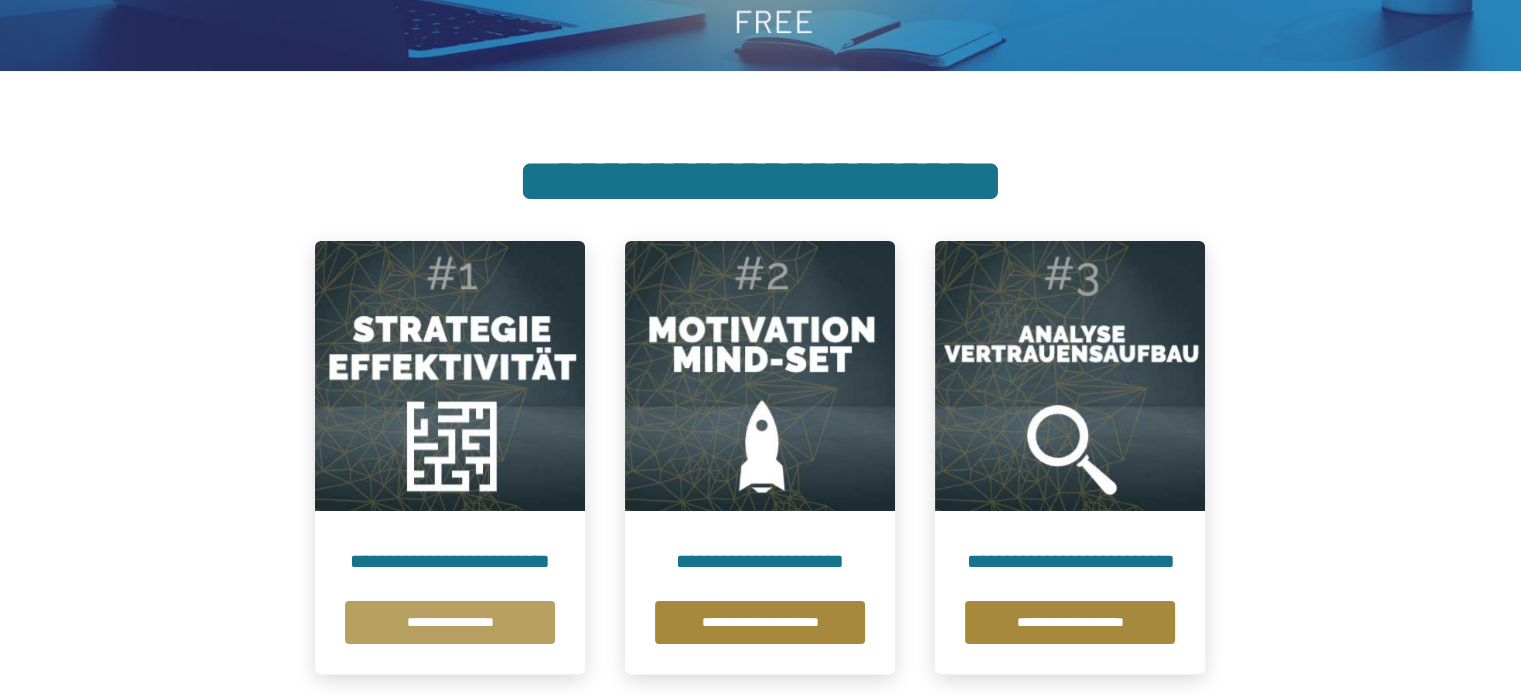 click on "**********" at bounding box center (450, 622) 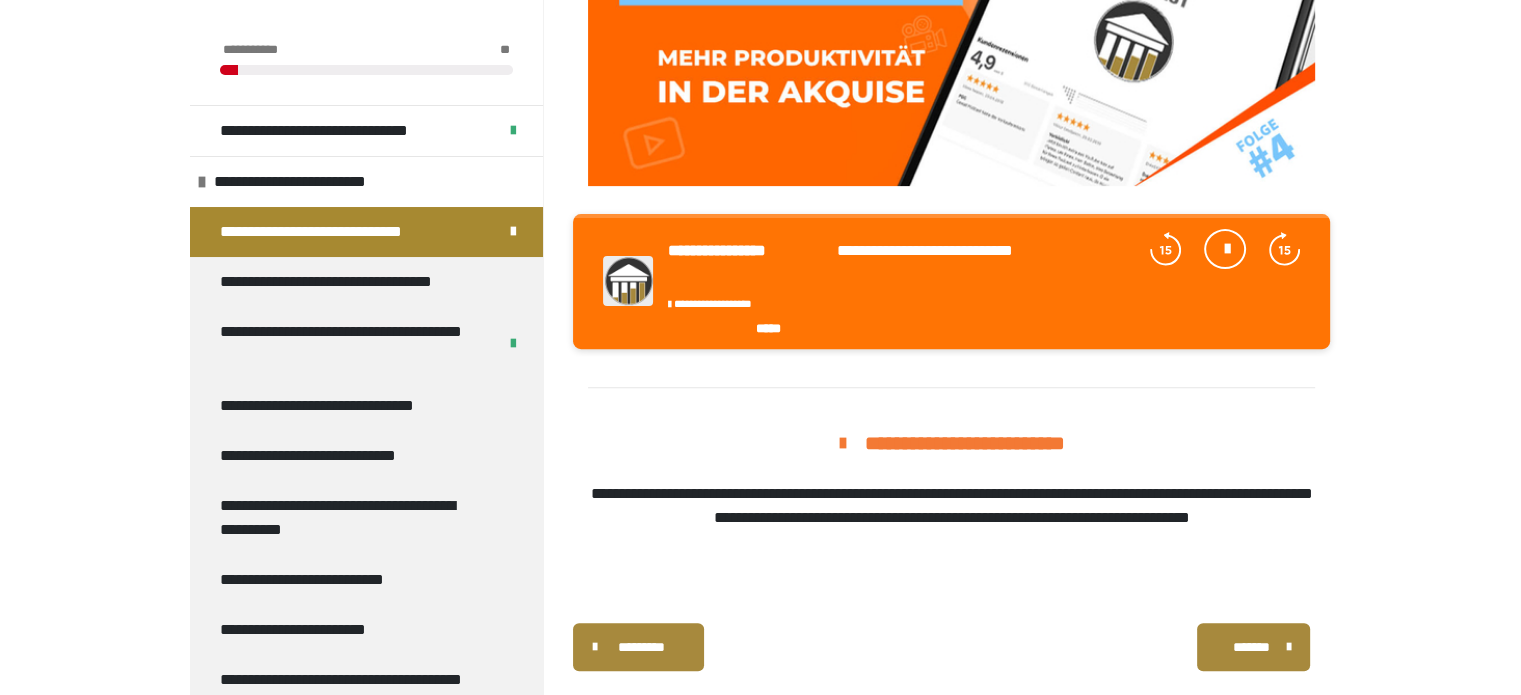 scroll, scrollTop: 680, scrollLeft: 0, axis: vertical 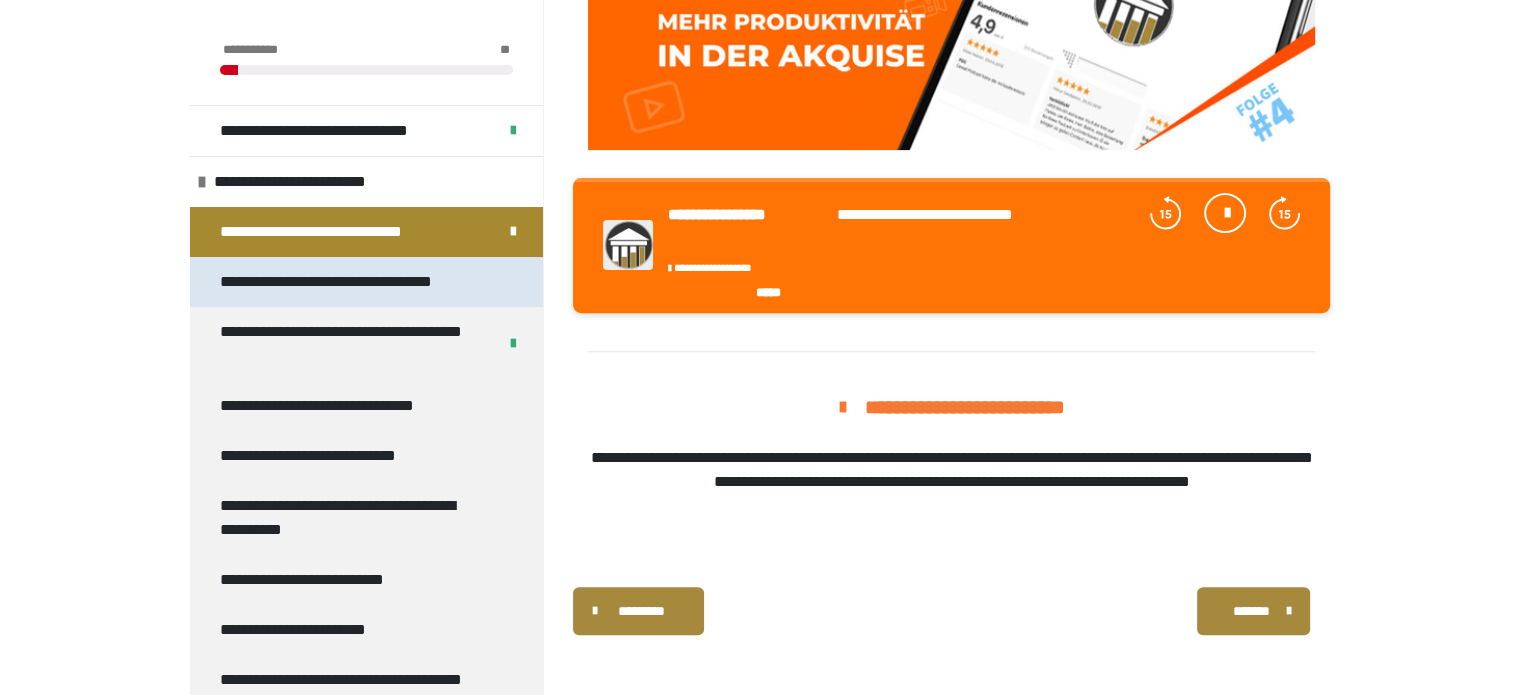 click on "**********" at bounding box center [344, 282] 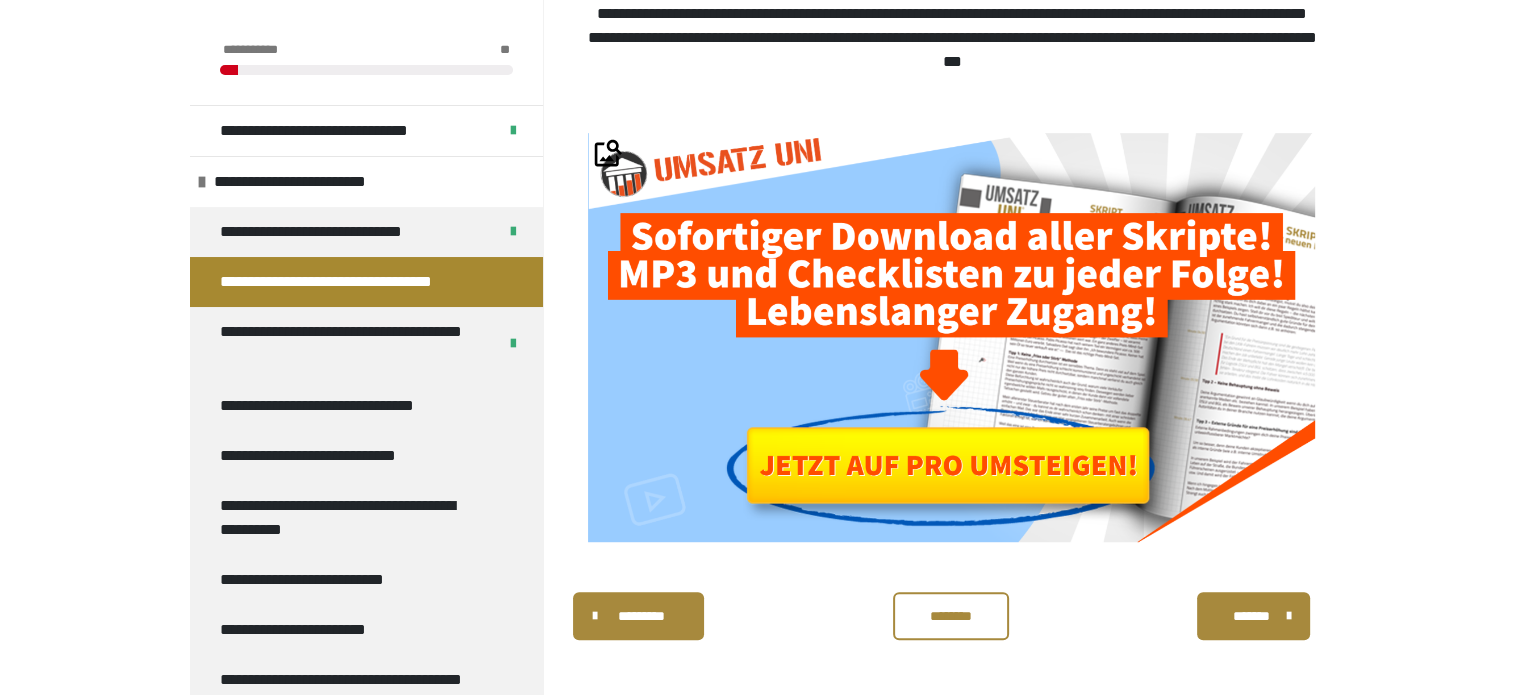 scroll, scrollTop: 1128, scrollLeft: 0, axis: vertical 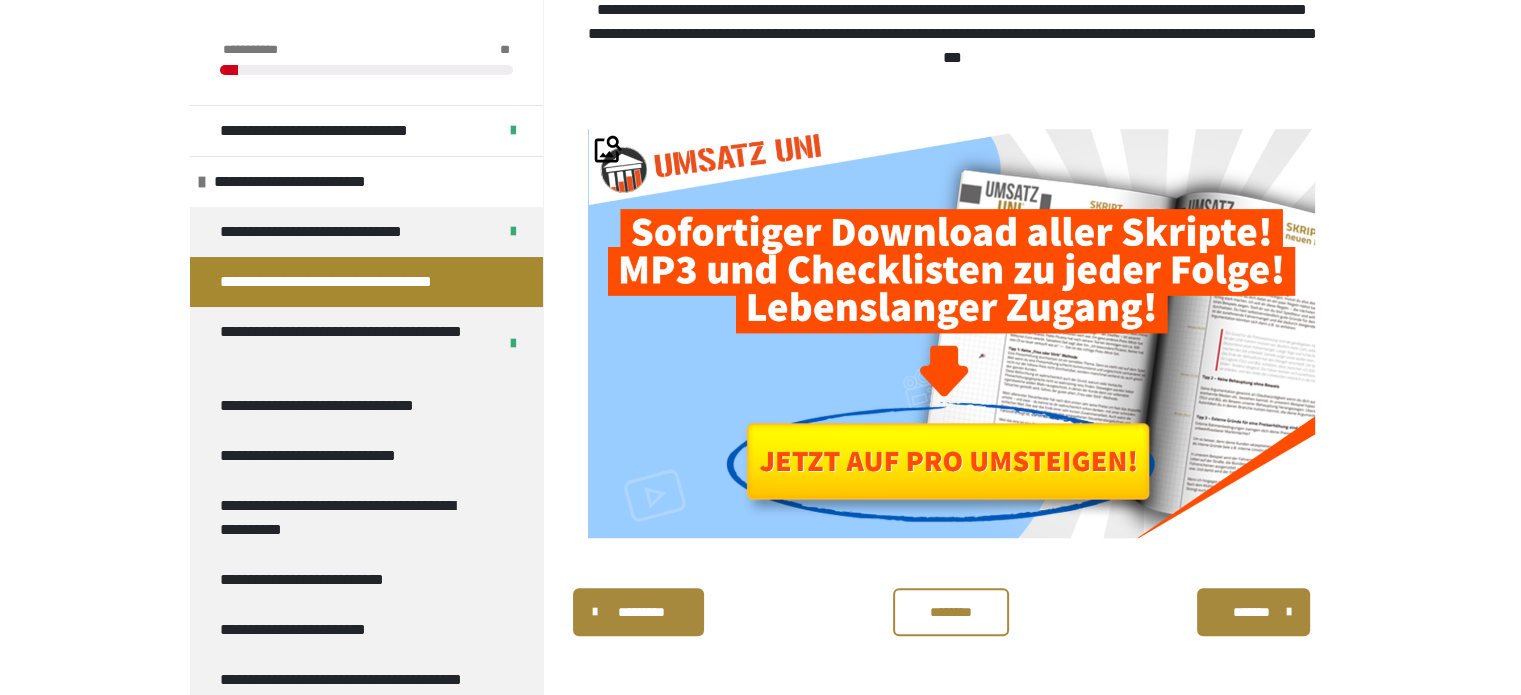 click at bounding box center (951, 333) 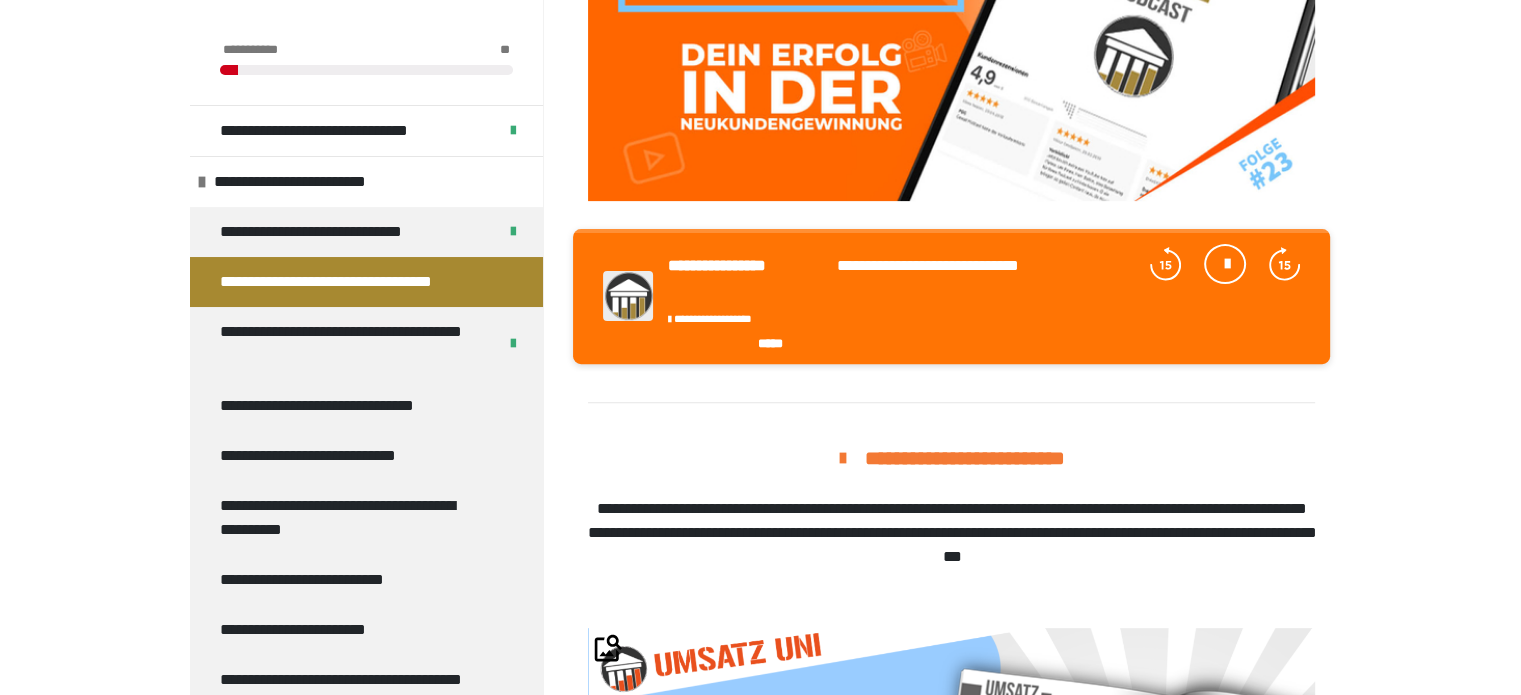 scroll, scrollTop: 628, scrollLeft: 0, axis: vertical 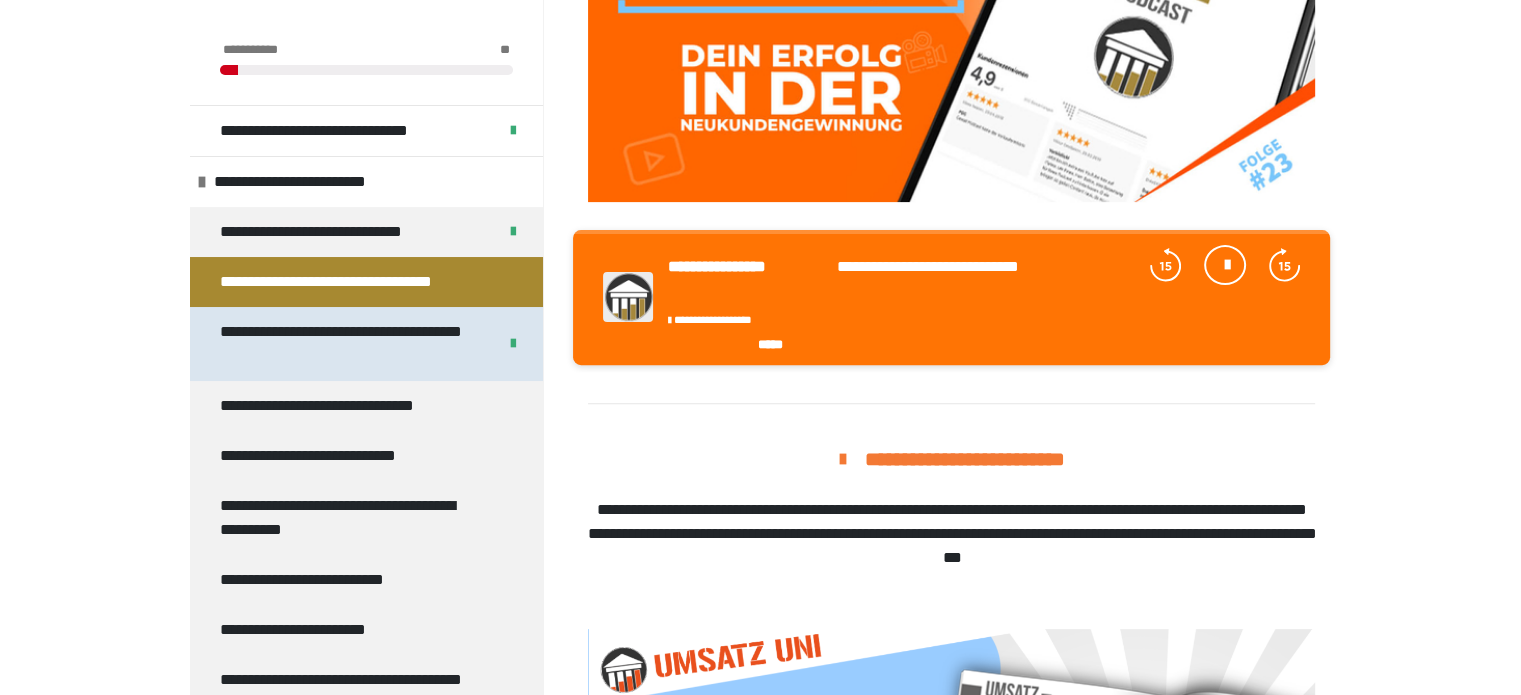 click on "**********" at bounding box center (343, 344) 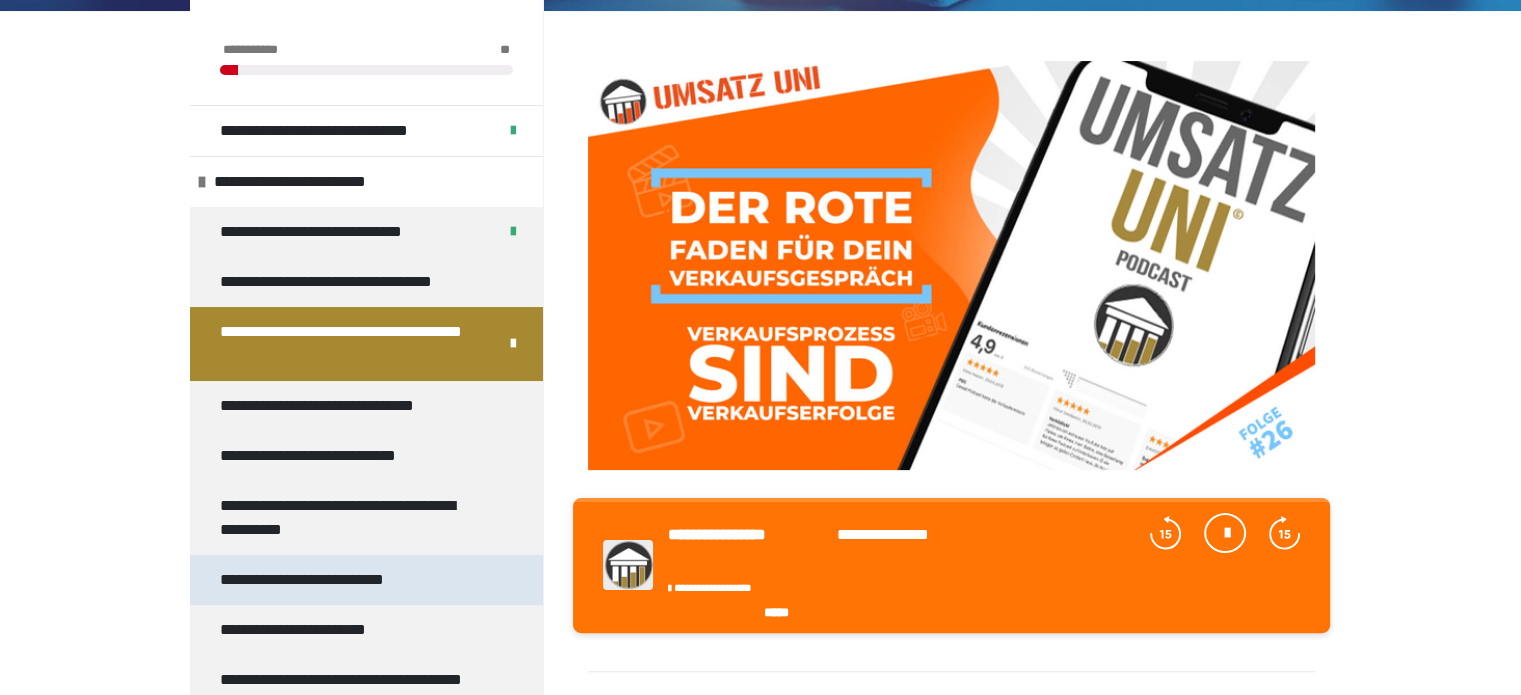 click on "**********" at bounding box center [318, 580] 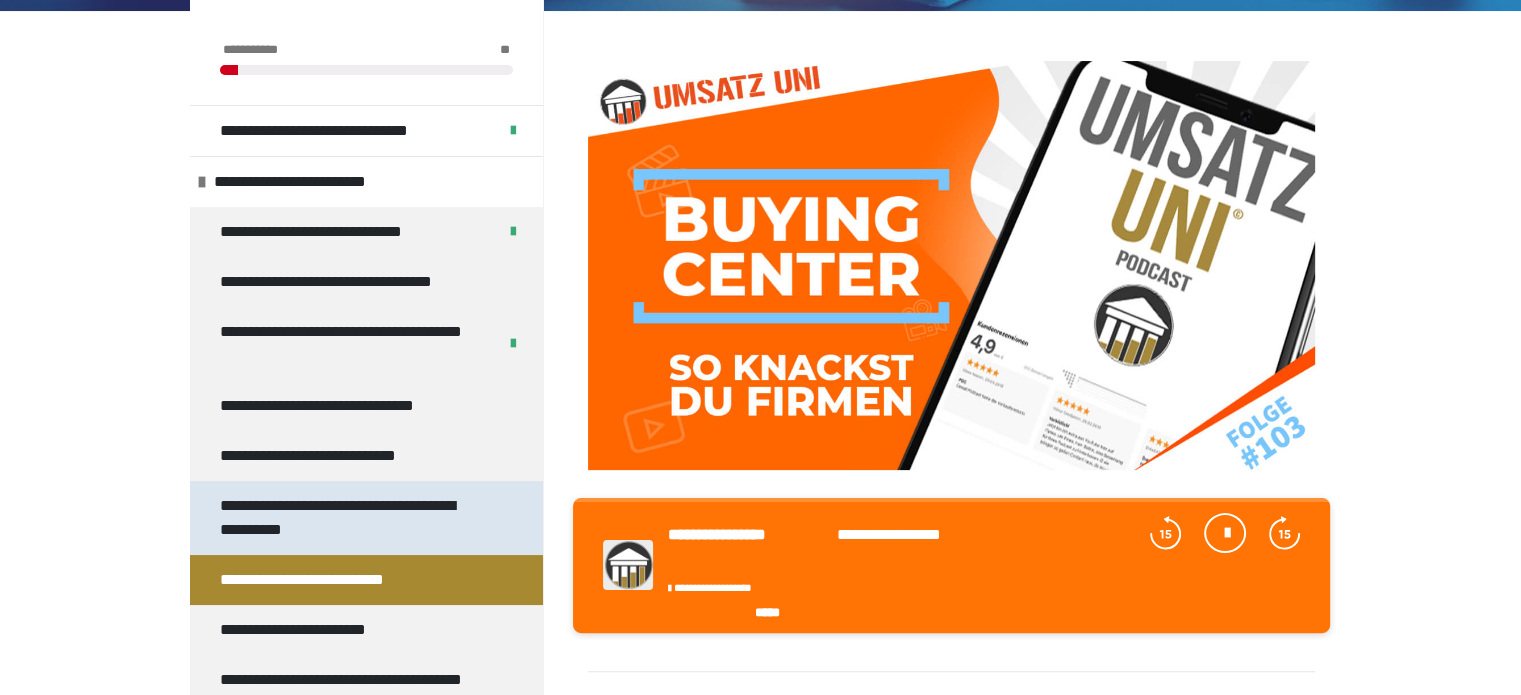 click on "**********" at bounding box center [351, 518] 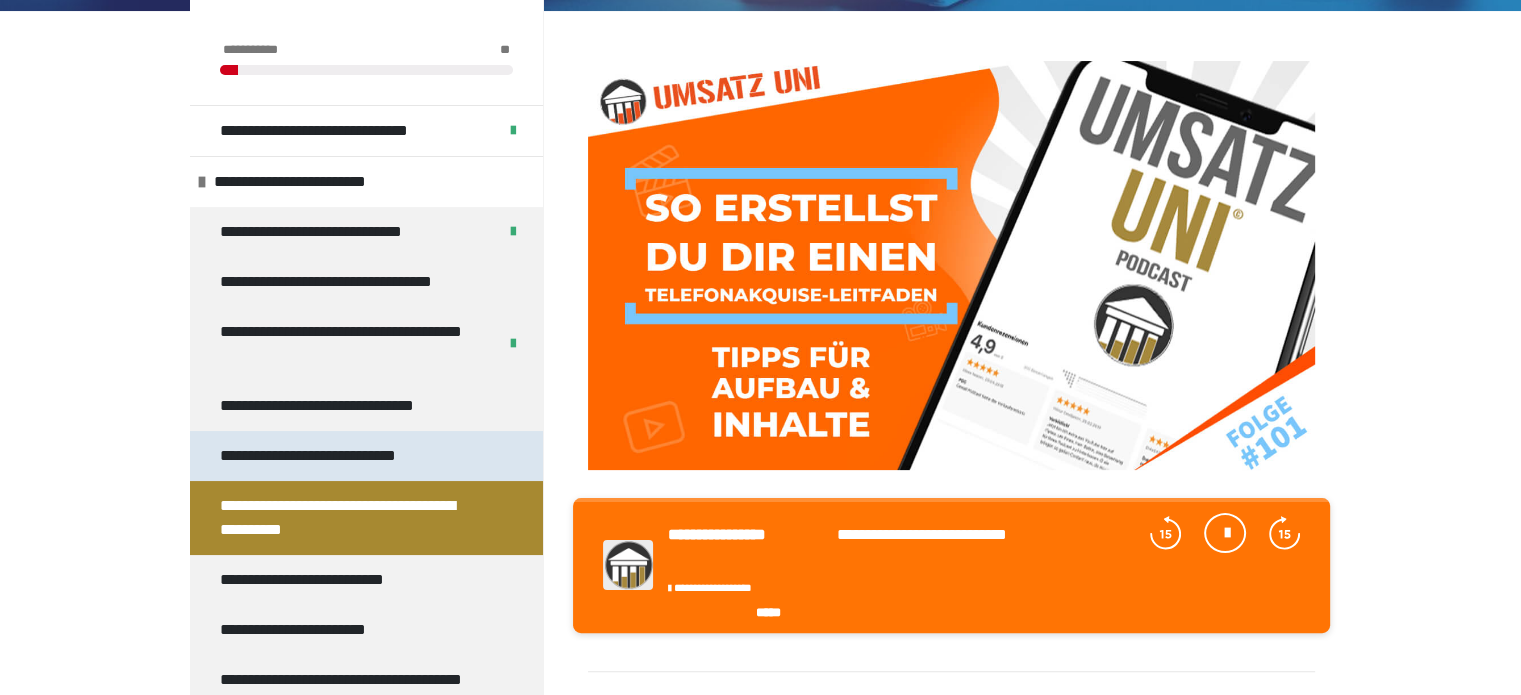 click on "**********" at bounding box center [327, 456] 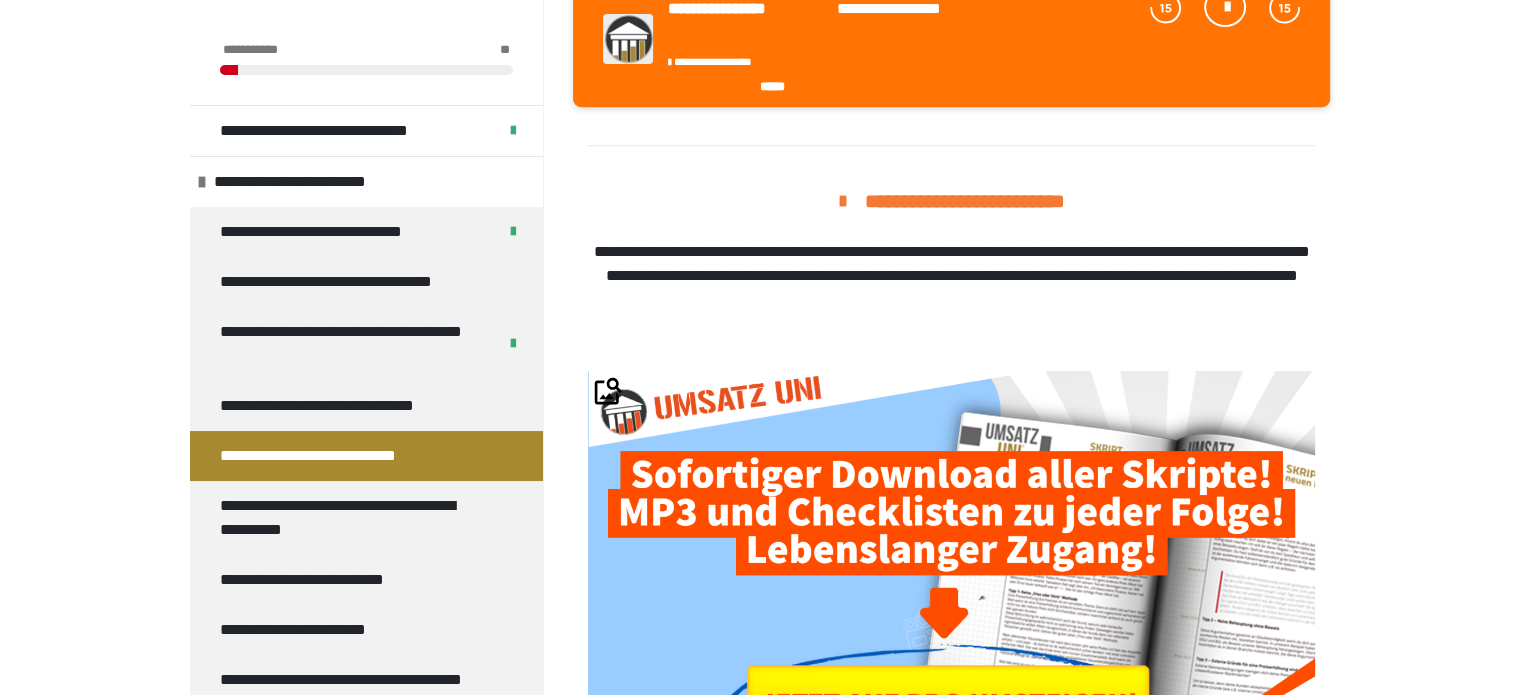 scroll, scrollTop: 1128, scrollLeft: 0, axis: vertical 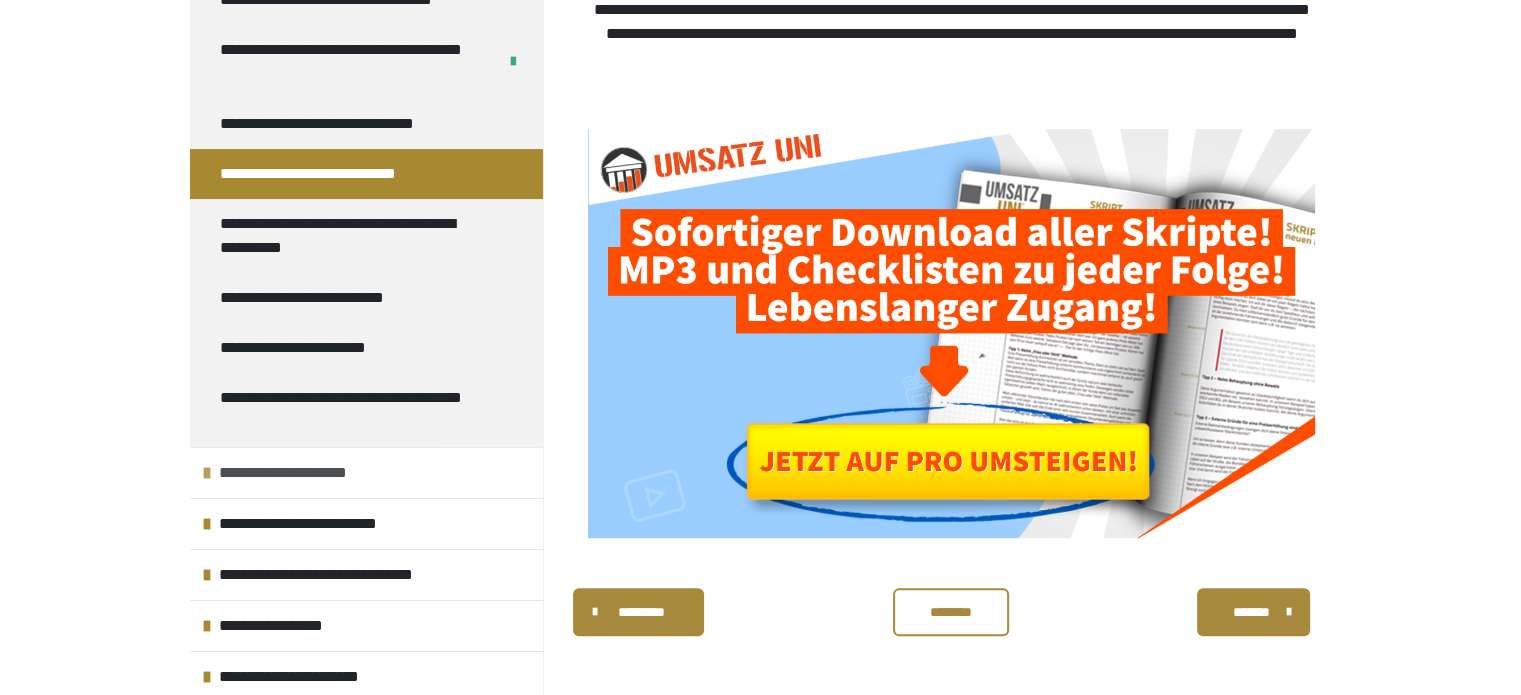 click on "**********" at bounding box center [295, 473] 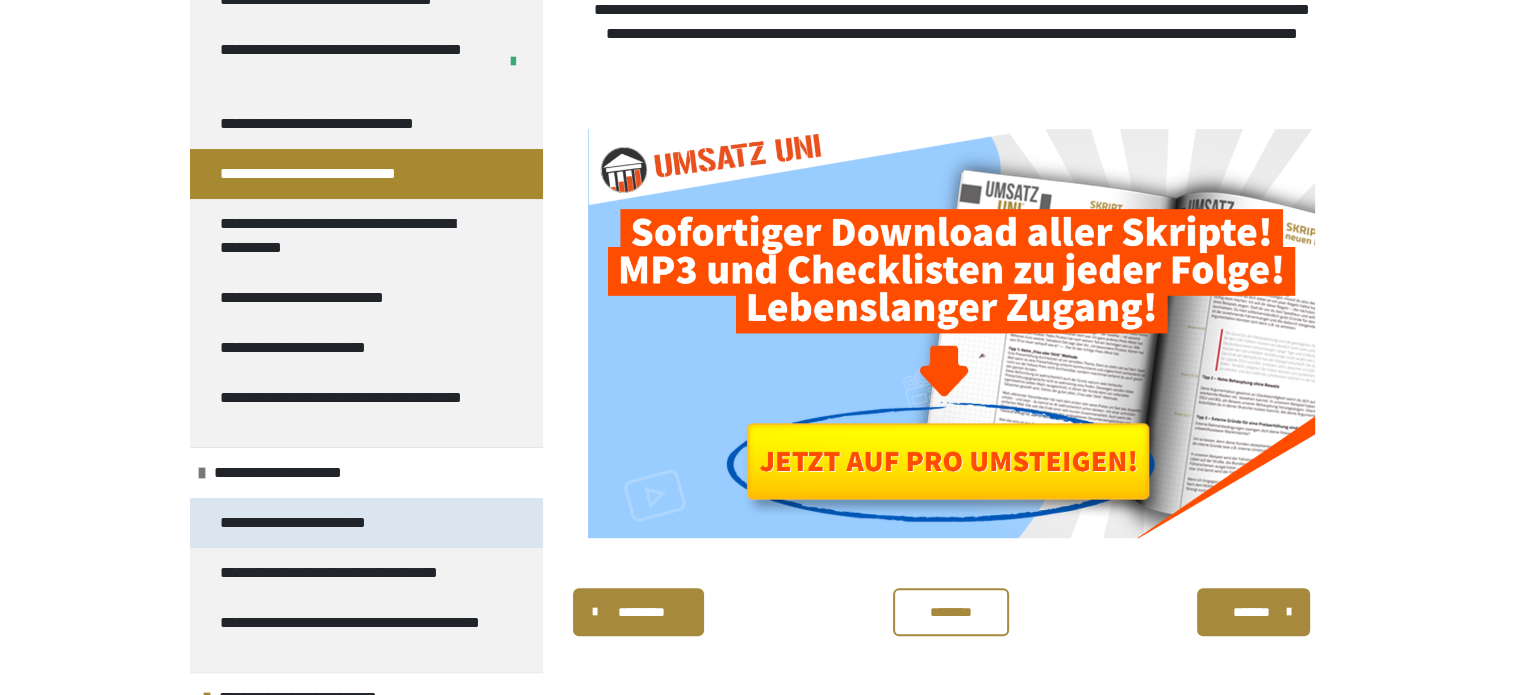 click on "**********" at bounding box center [308, 523] 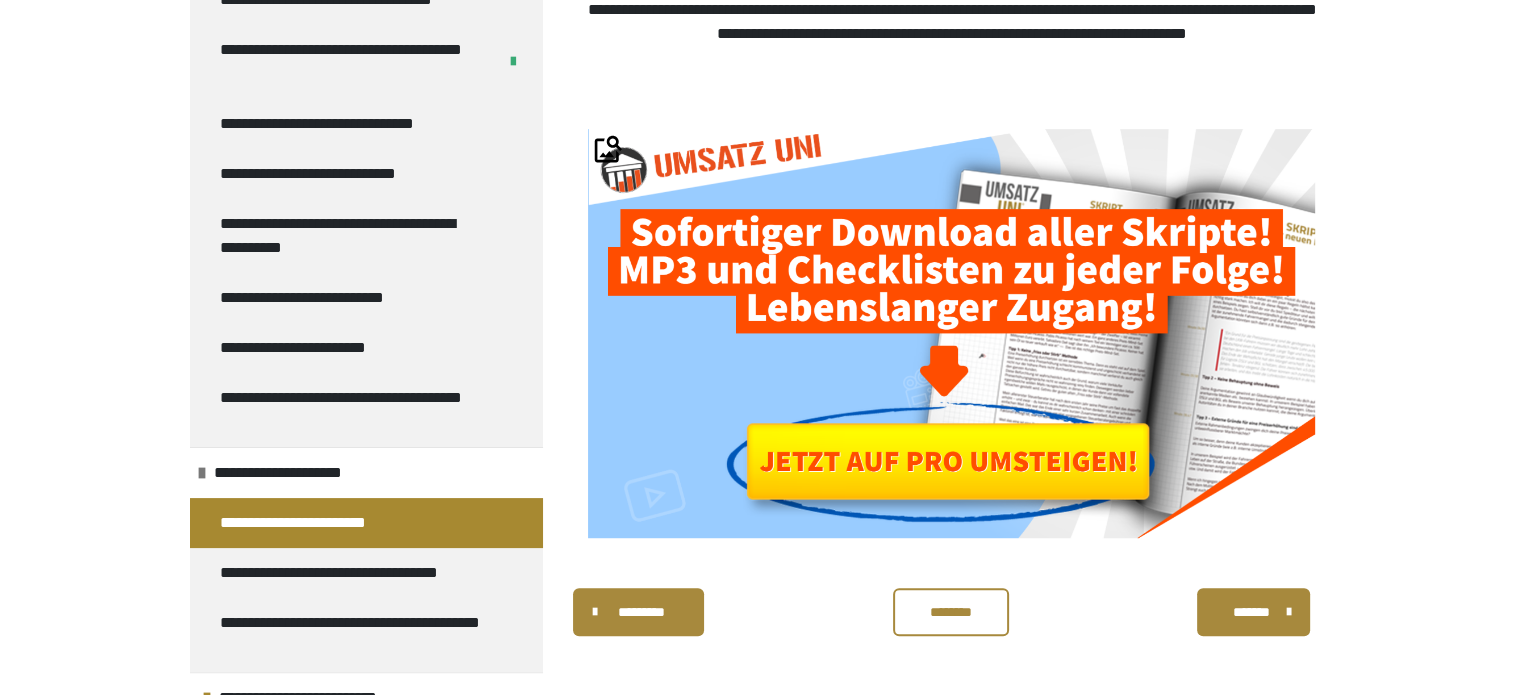 scroll, scrollTop: 1132, scrollLeft: 0, axis: vertical 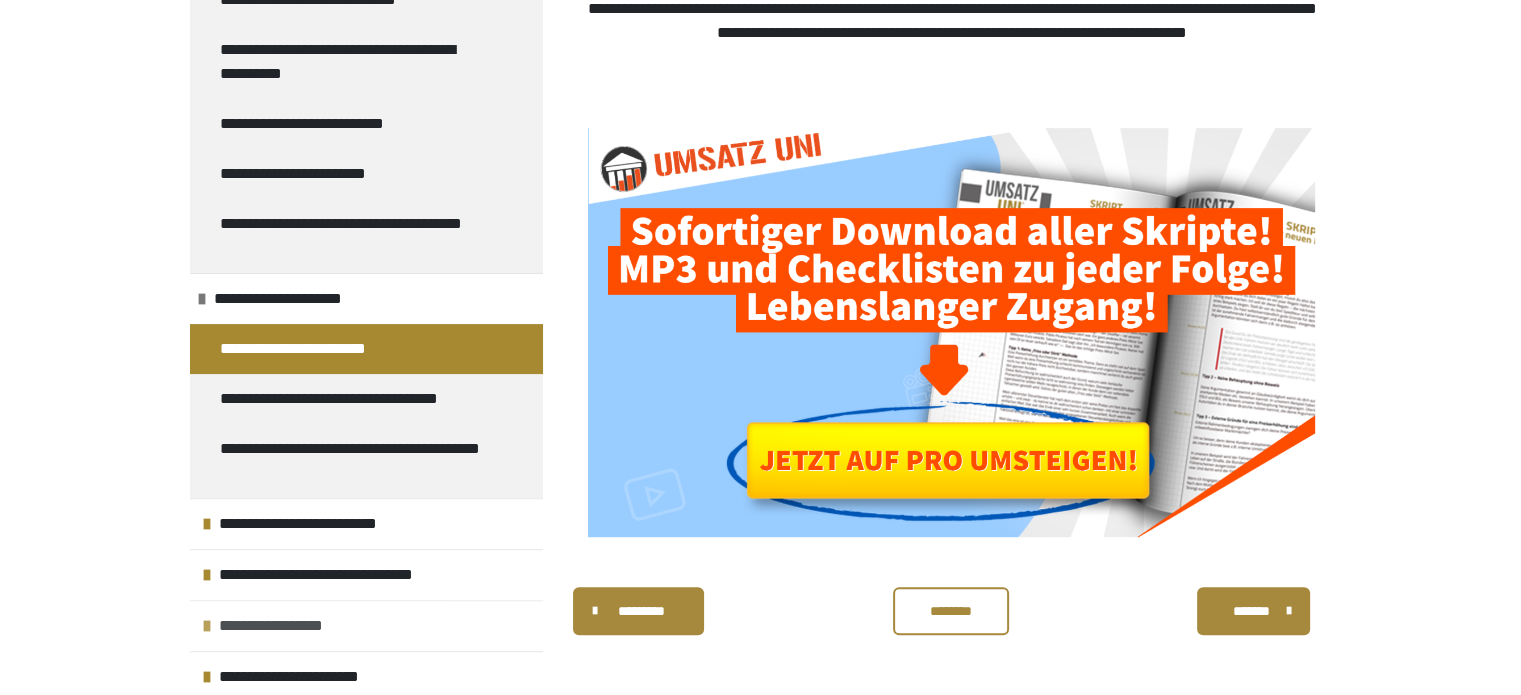 click on "**********" at bounding box center (289, 626) 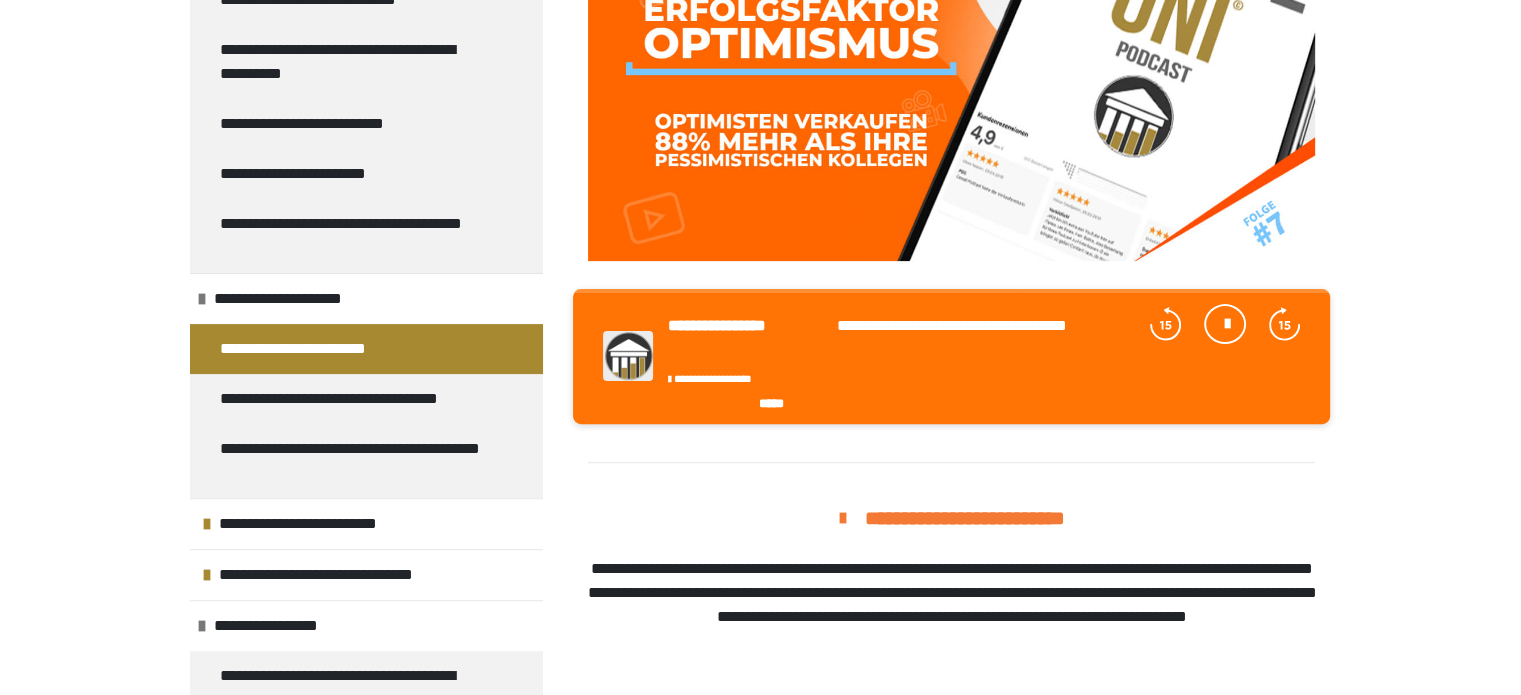 scroll, scrollTop: 1132, scrollLeft: 0, axis: vertical 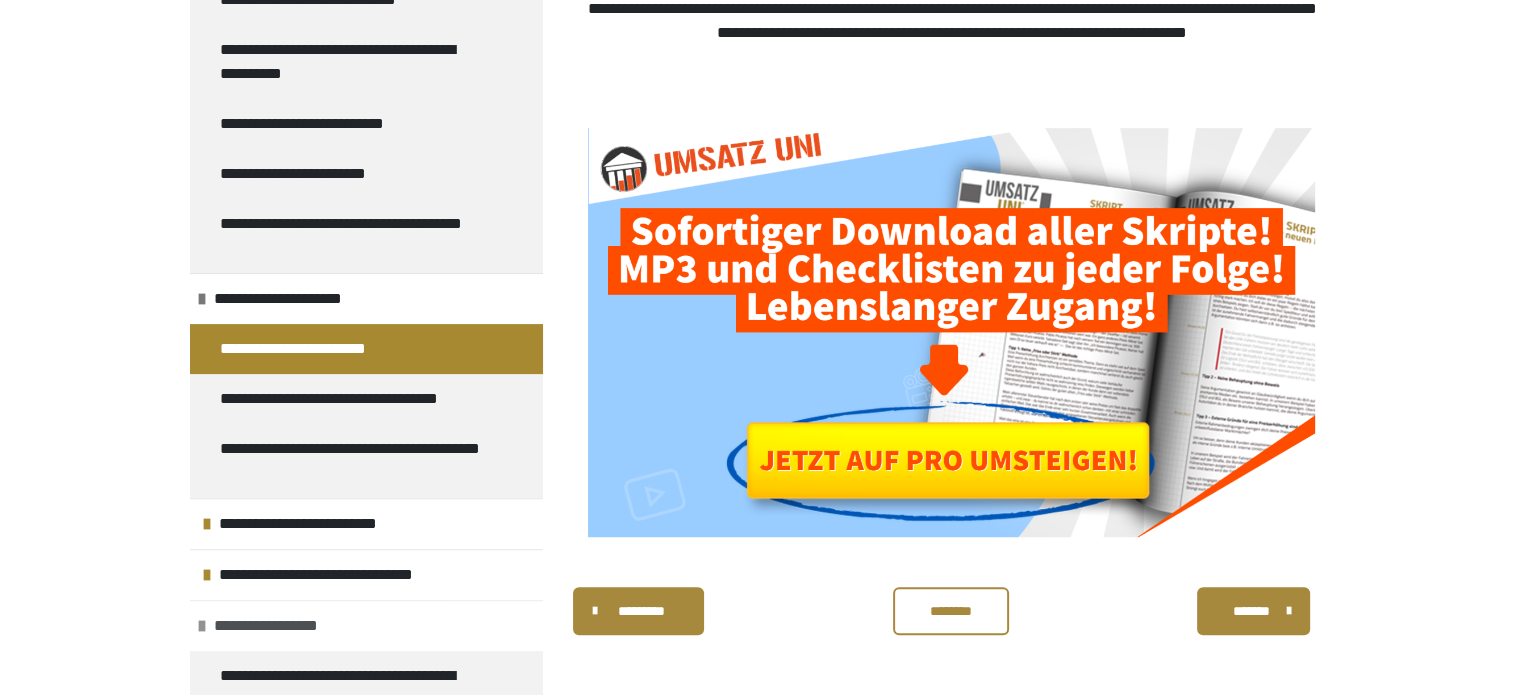 click on "**********" at bounding box center [284, 626] 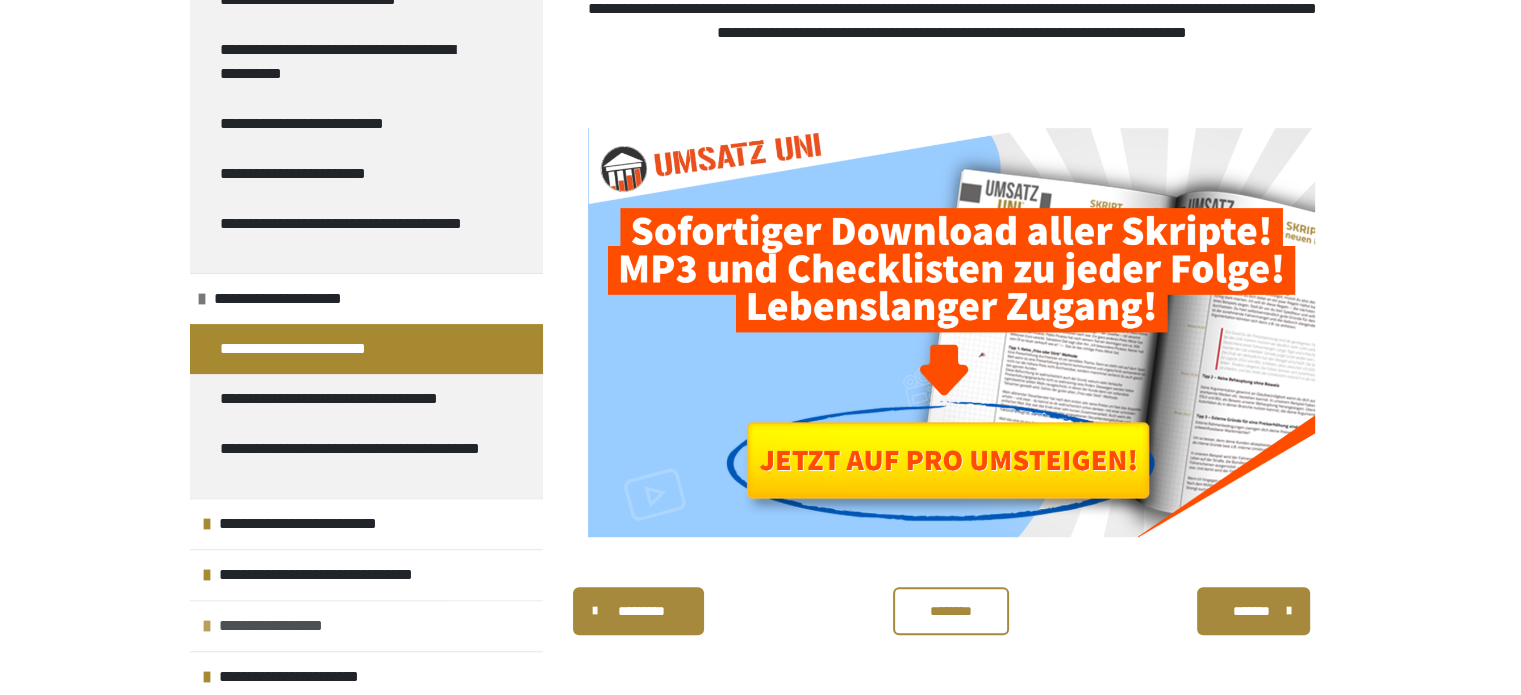 click on "**********" at bounding box center (289, 626) 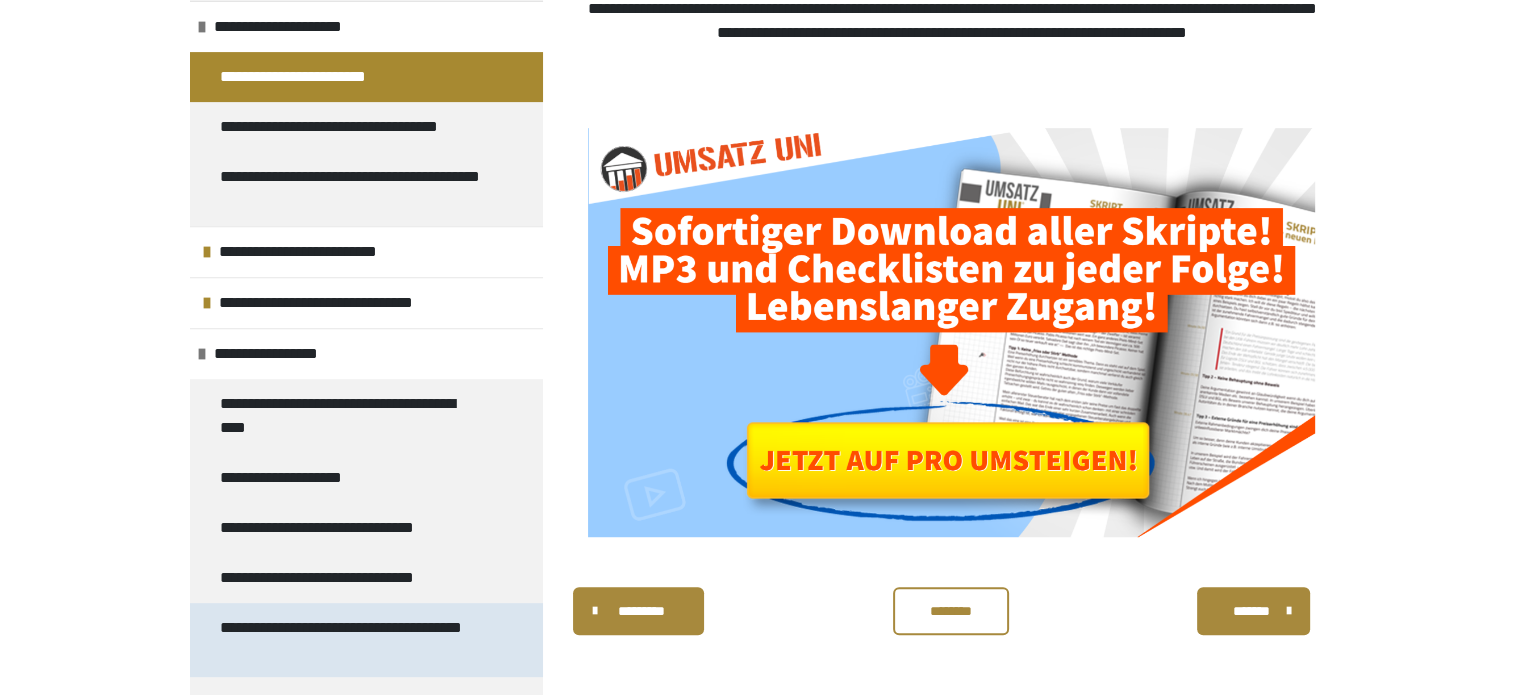 scroll, scrollTop: 756, scrollLeft: 0, axis: vertical 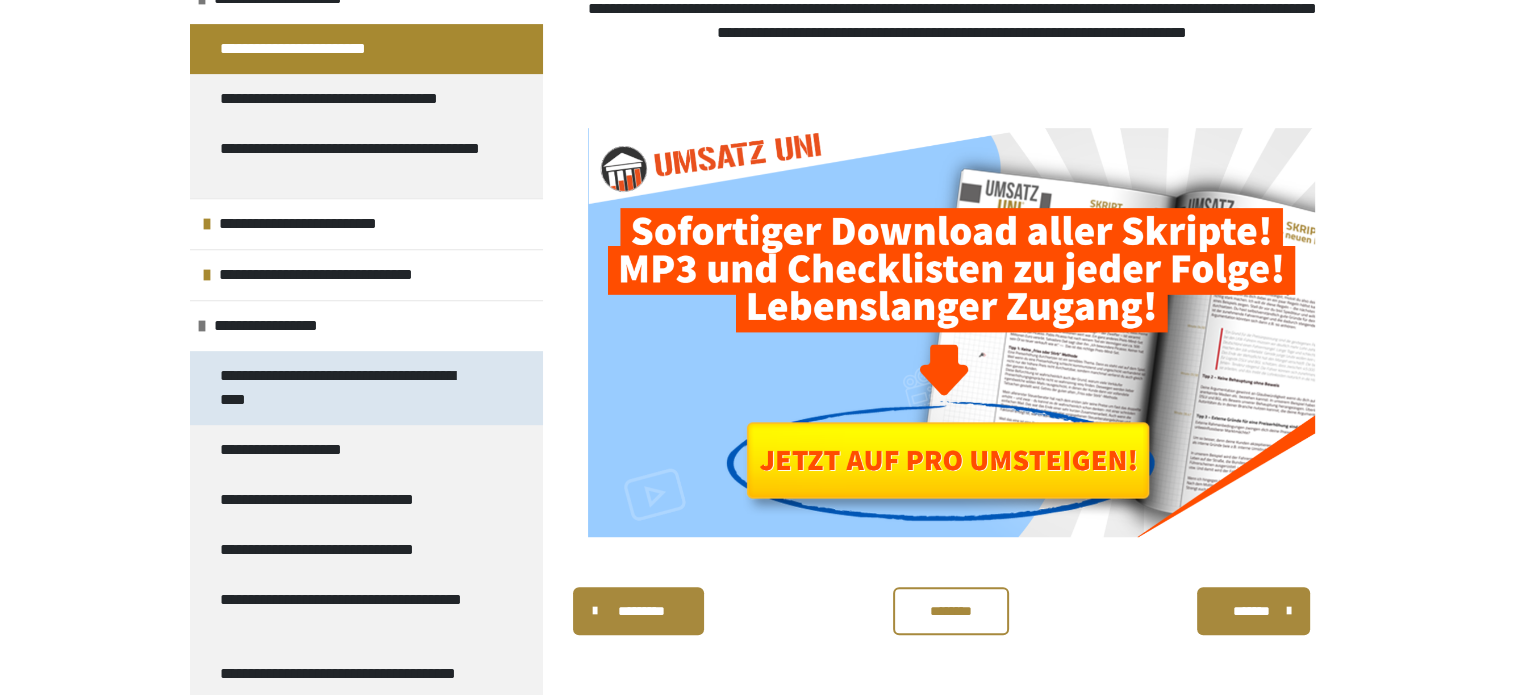 click on "**********" at bounding box center (351, 388) 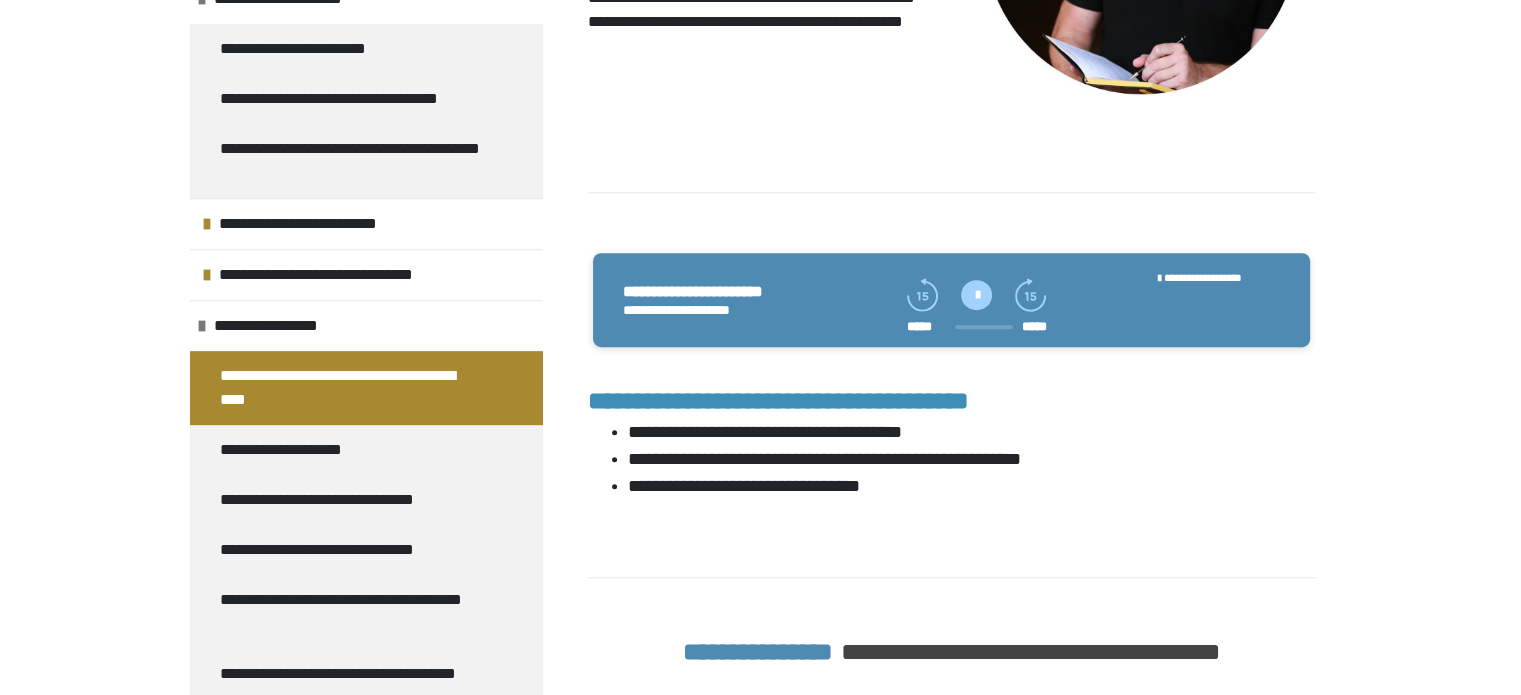 scroll, scrollTop: 860, scrollLeft: 0, axis: vertical 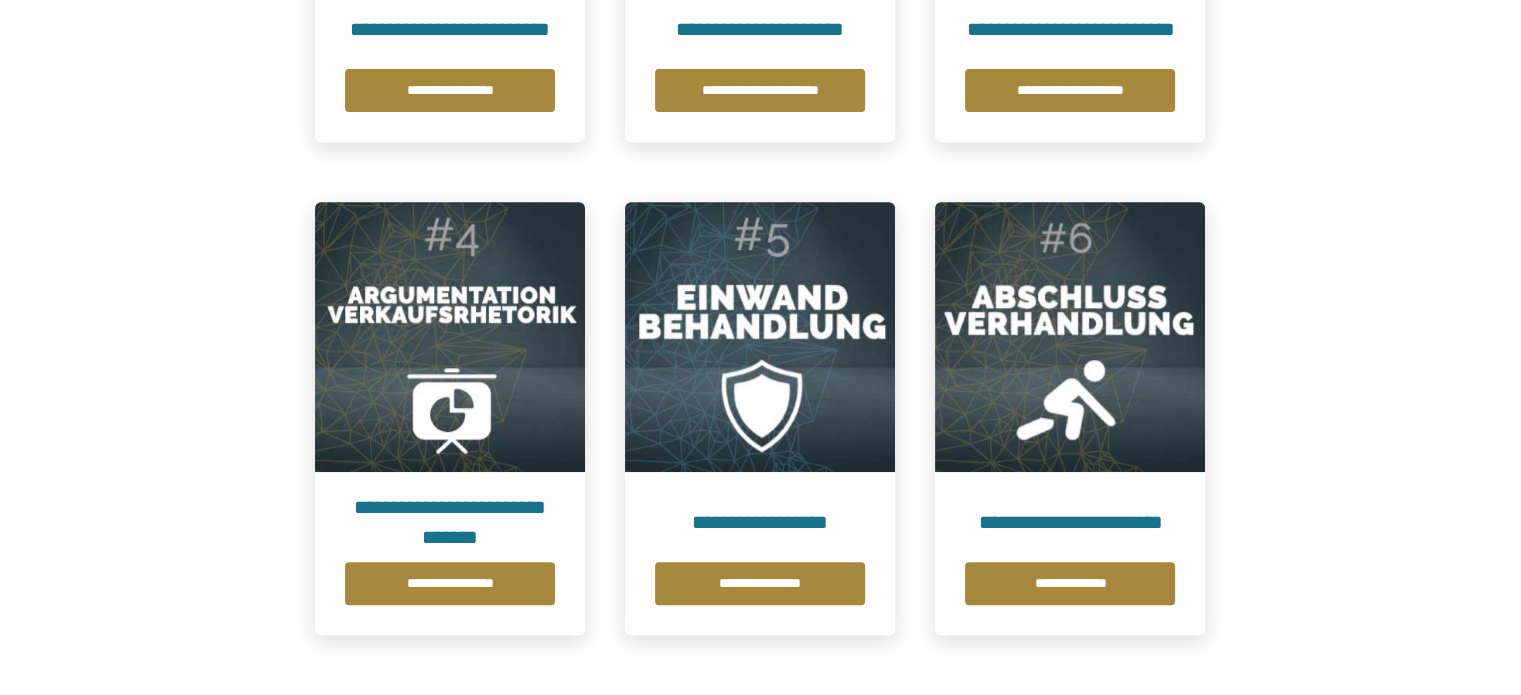 click at bounding box center (1070, 337) 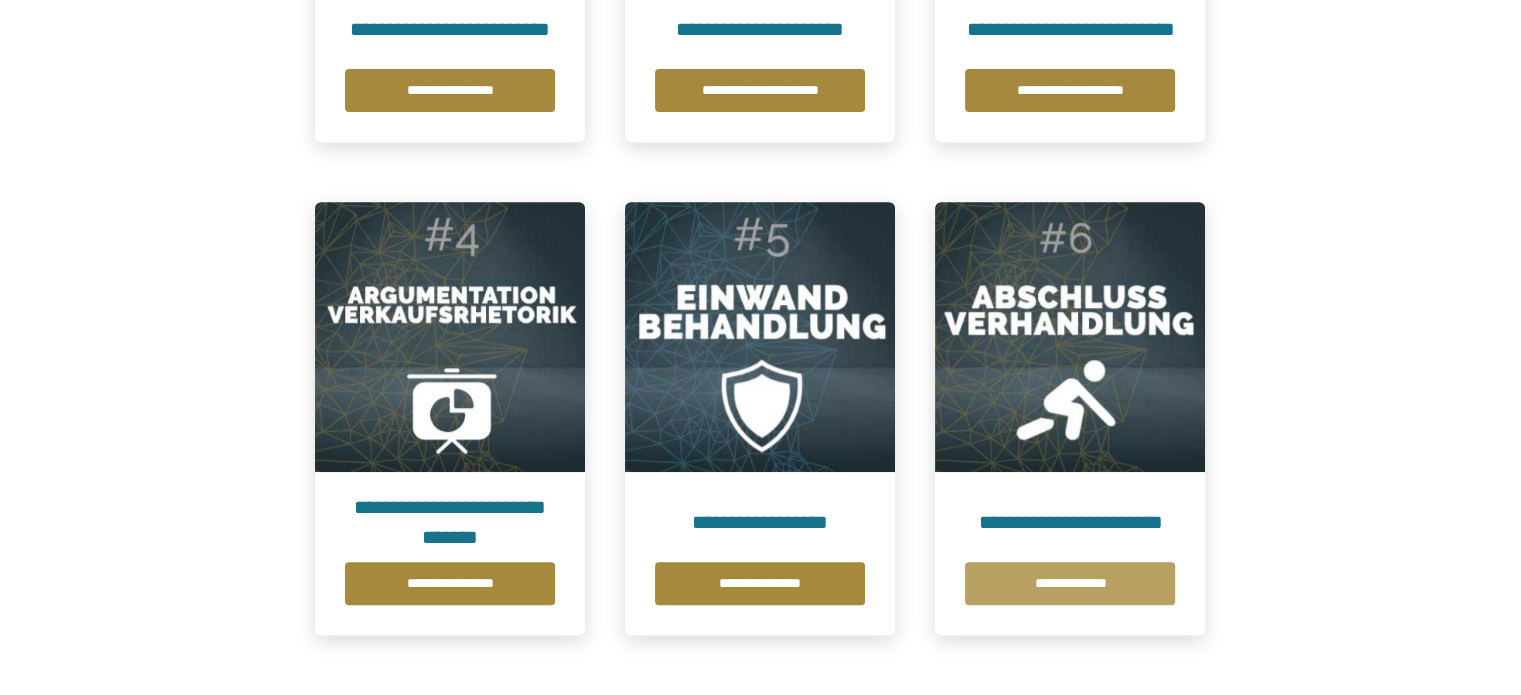 click on "**********" at bounding box center [1070, 583] 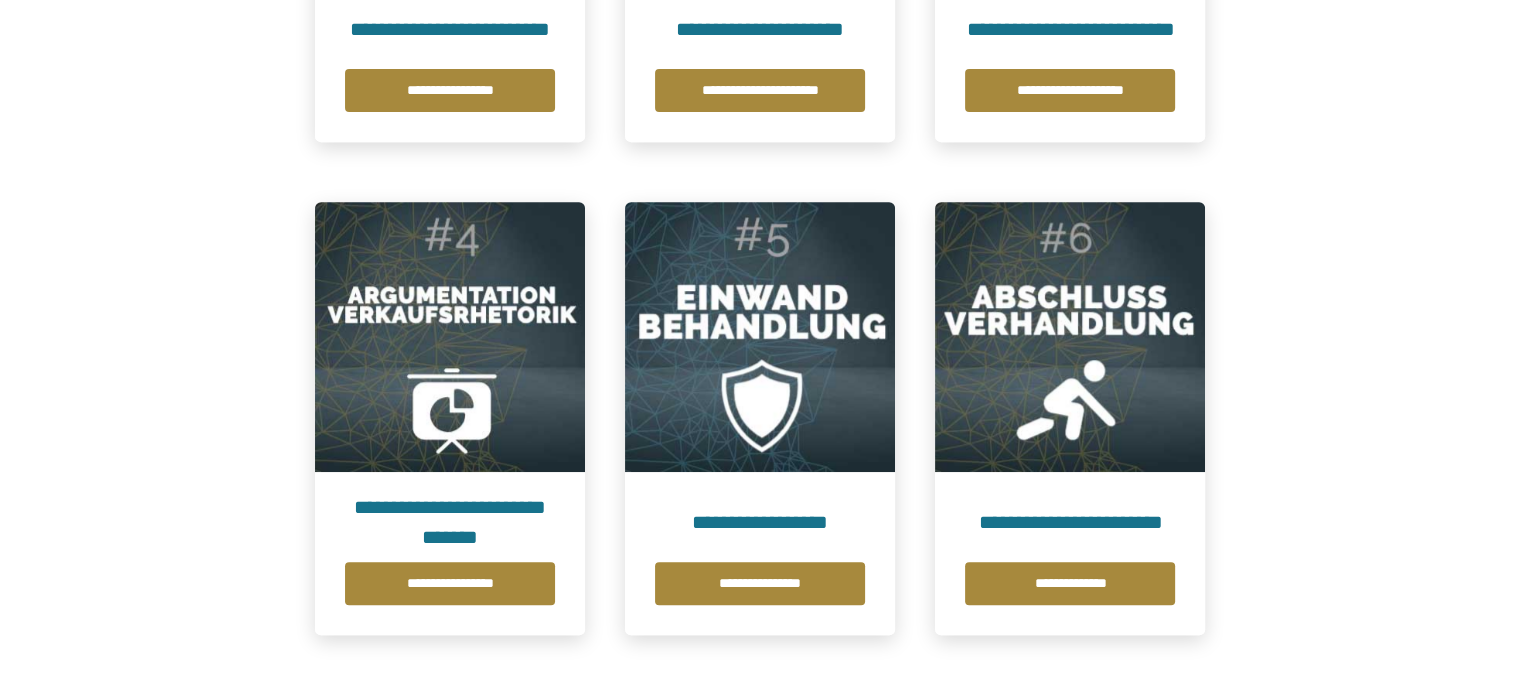 scroll, scrollTop: 0, scrollLeft: 0, axis: both 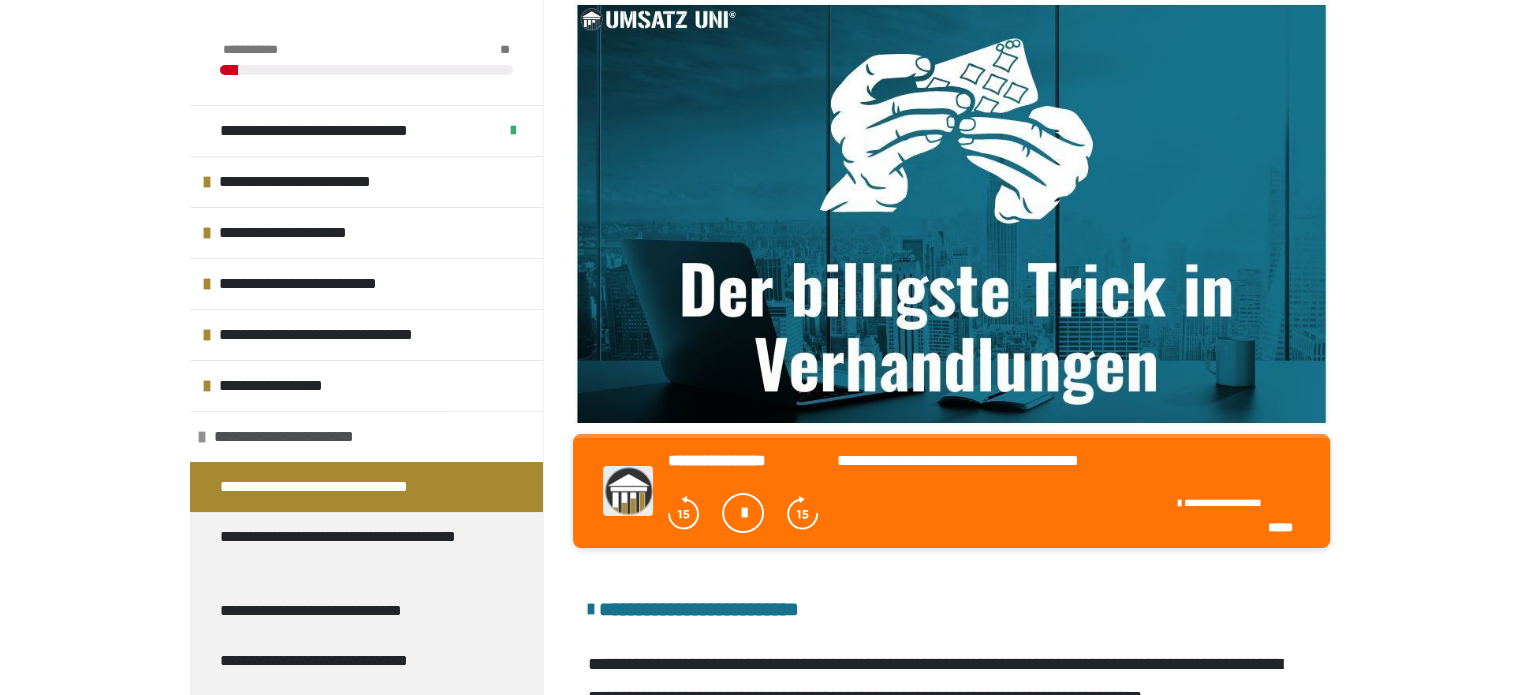 click at bounding box center (202, 437) 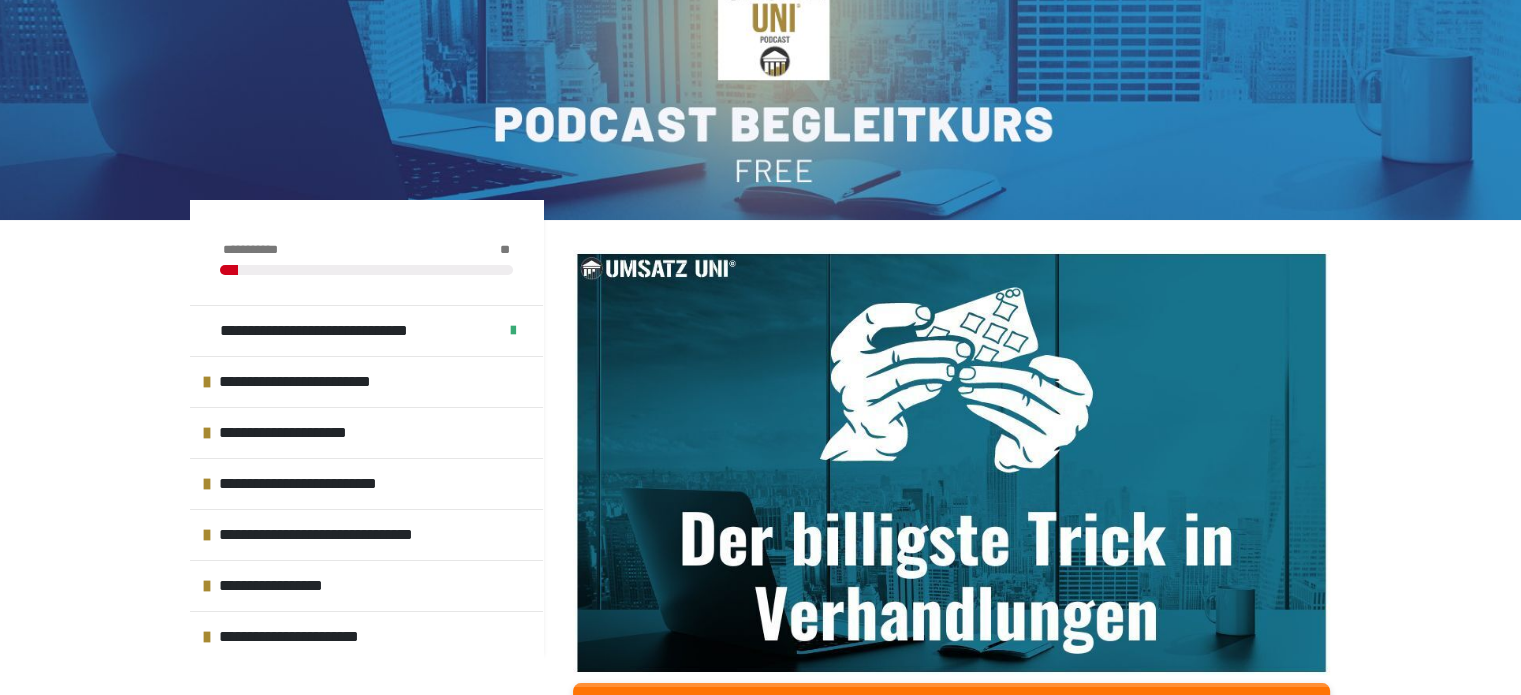 scroll, scrollTop: 0, scrollLeft: 0, axis: both 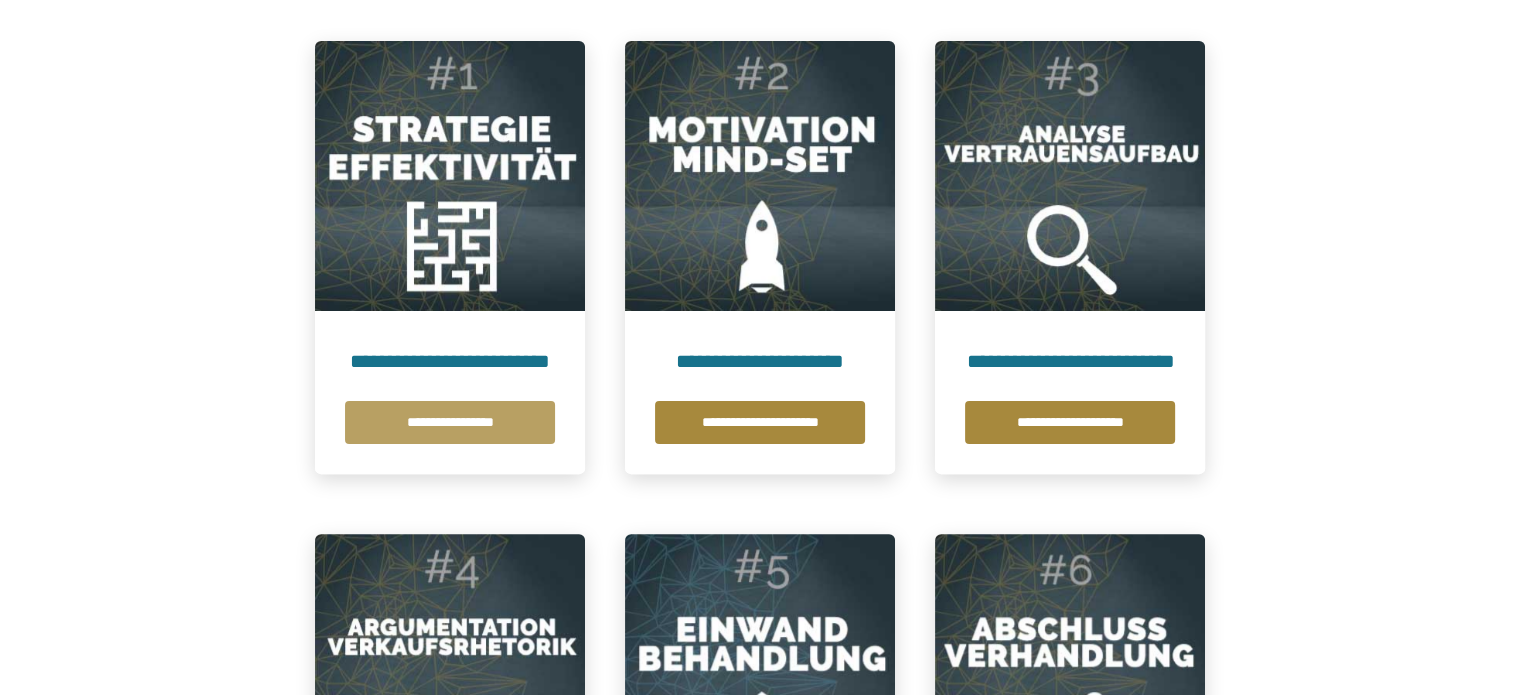 click on "**********" at bounding box center (450, 422) 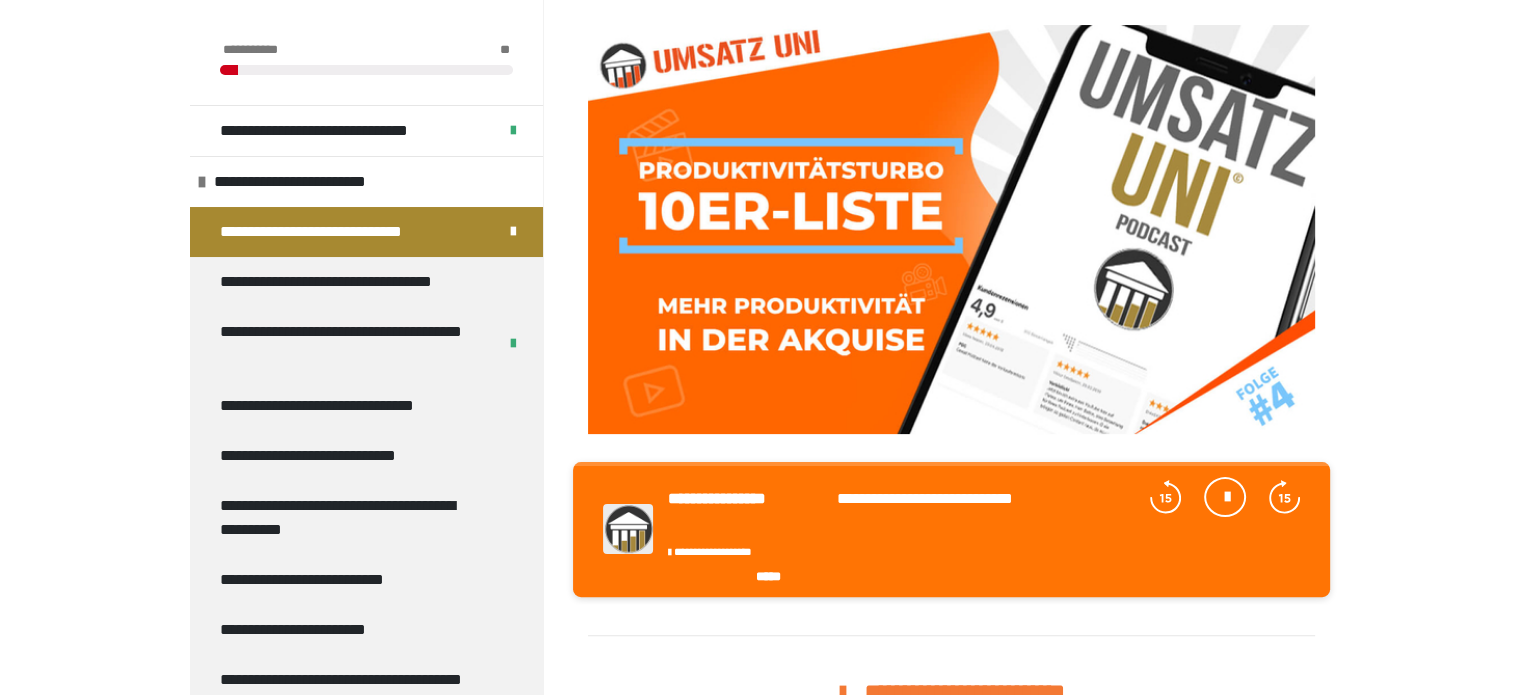 scroll, scrollTop: 600, scrollLeft: 0, axis: vertical 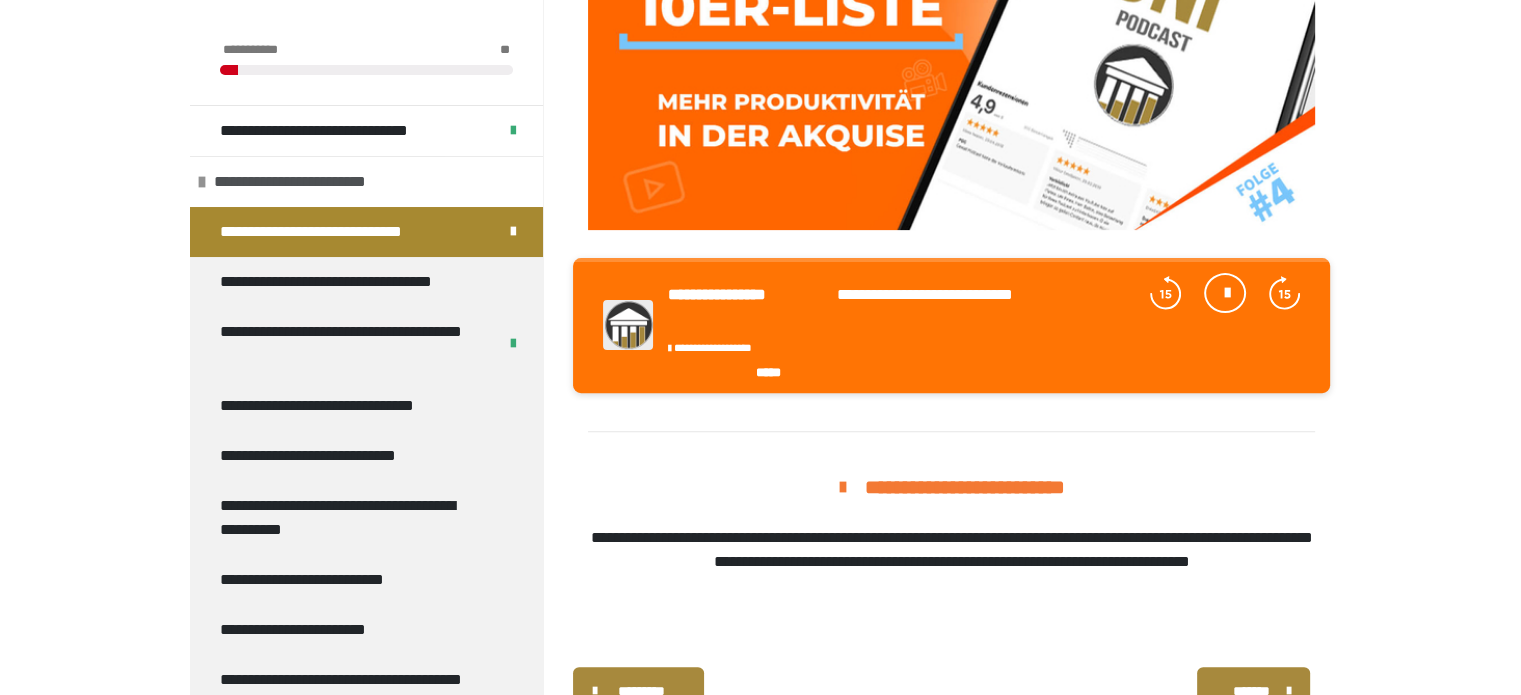click at bounding box center (202, 182) 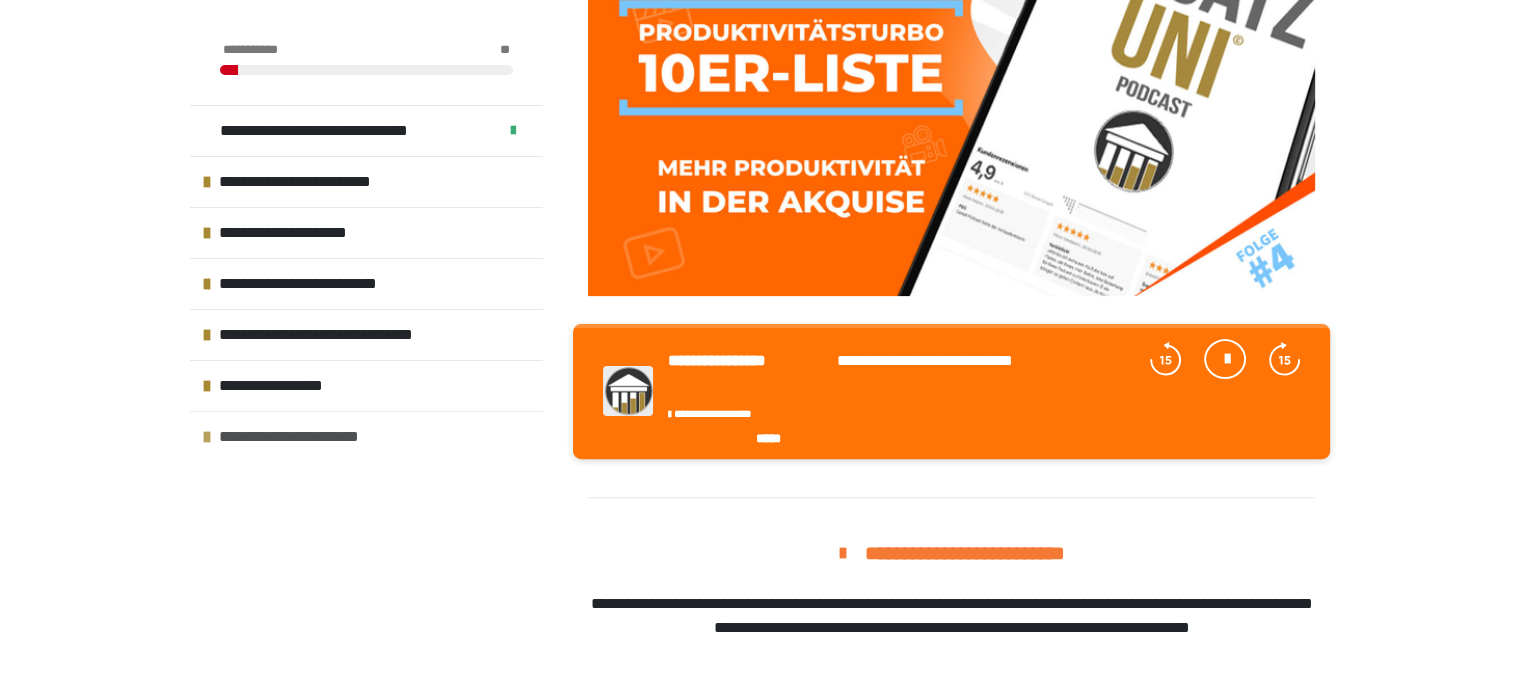 scroll, scrollTop: 500, scrollLeft: 0, axis: vertical 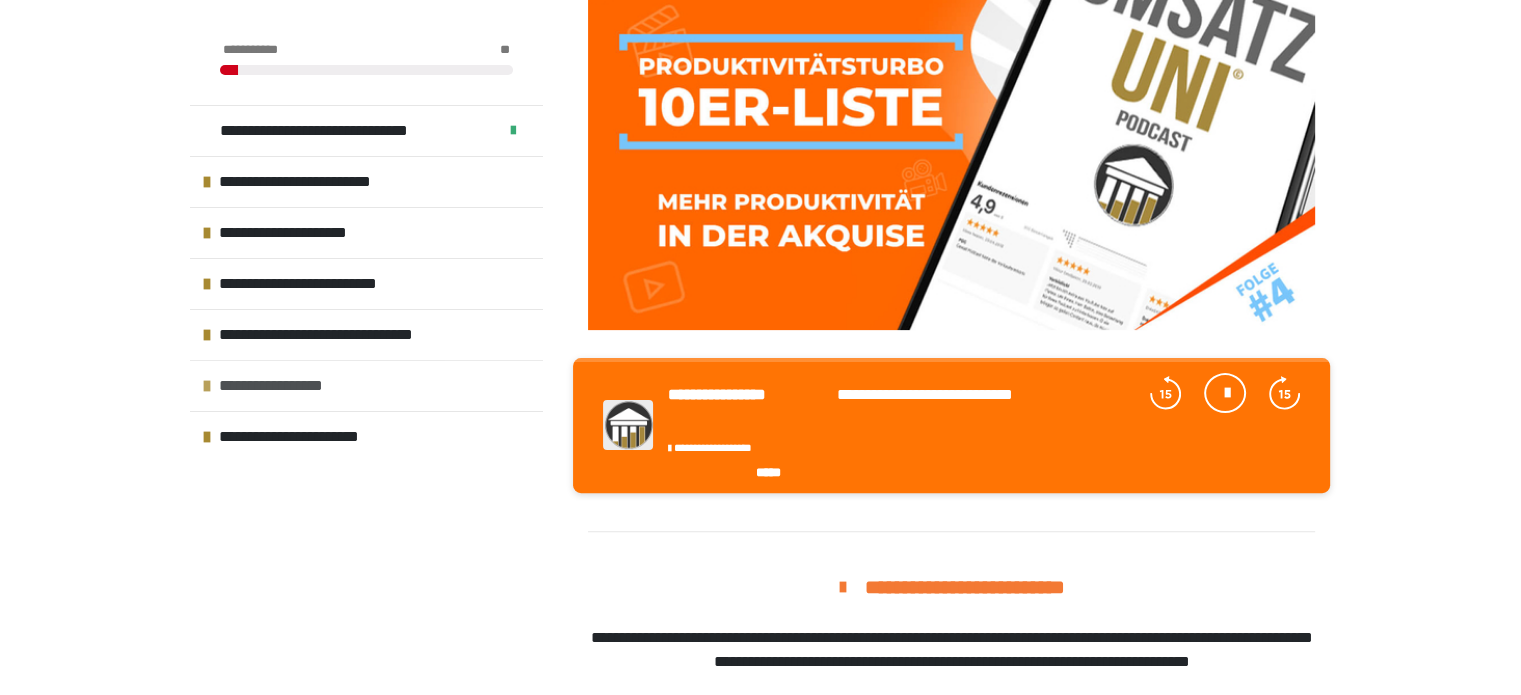 click on "**********" at bounding box center (366, 385) 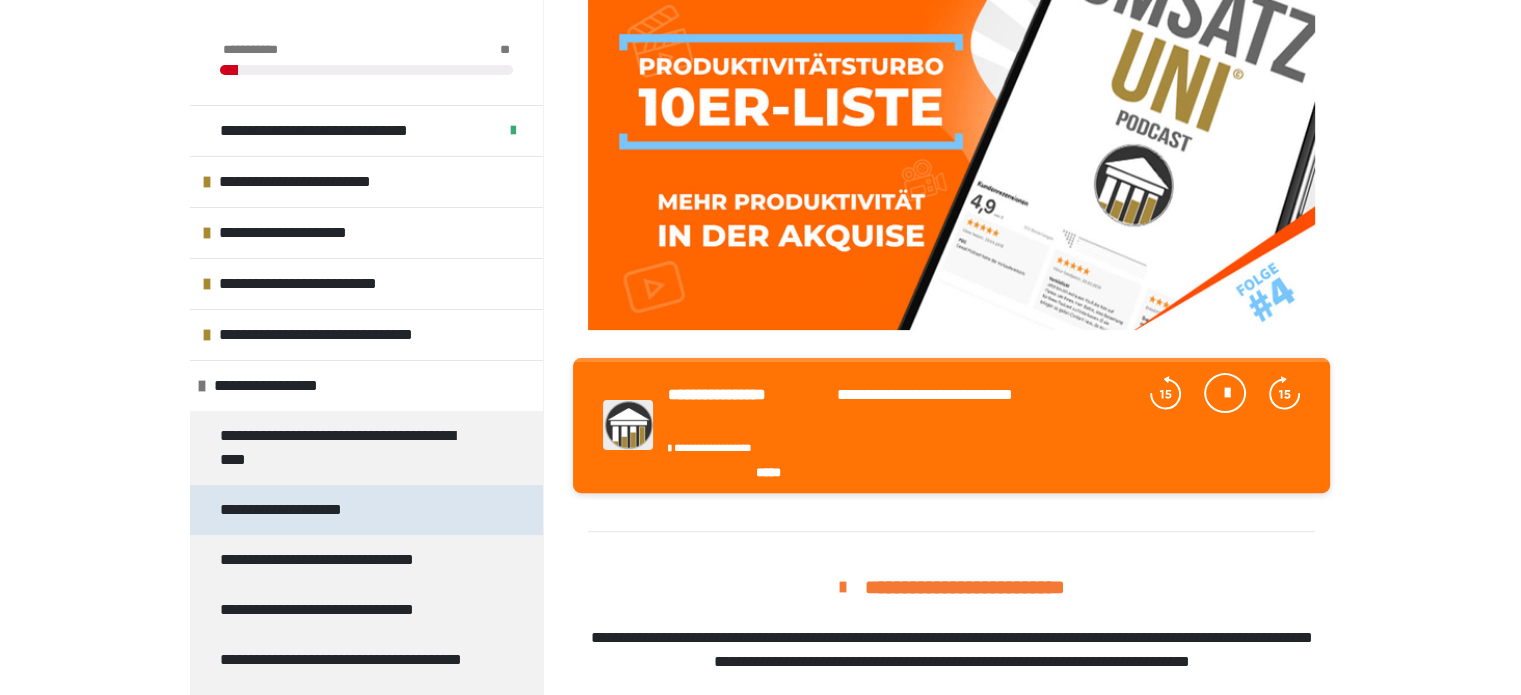 click on "**********" at bounding box center (293, 510) 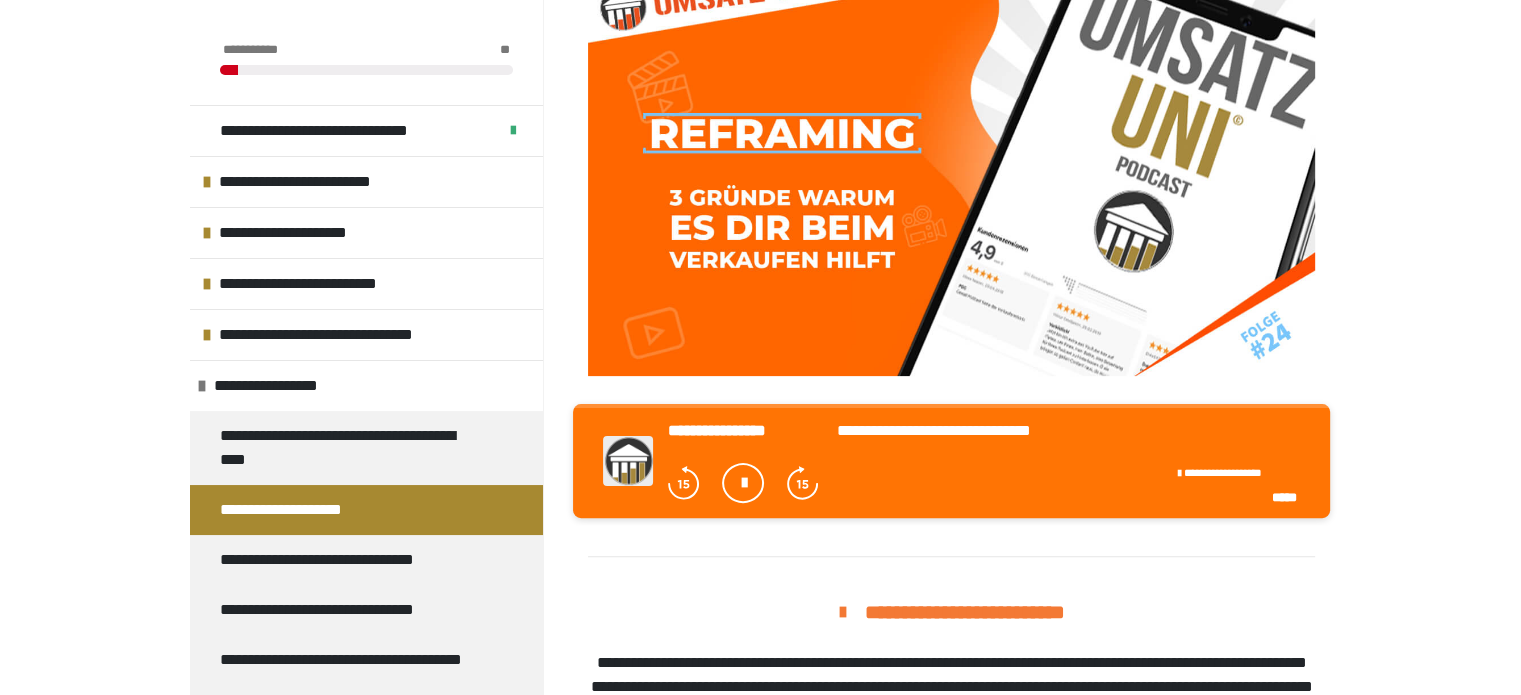 scroll, scrollTop: 382, scrollLeft: 0, axis: vertical 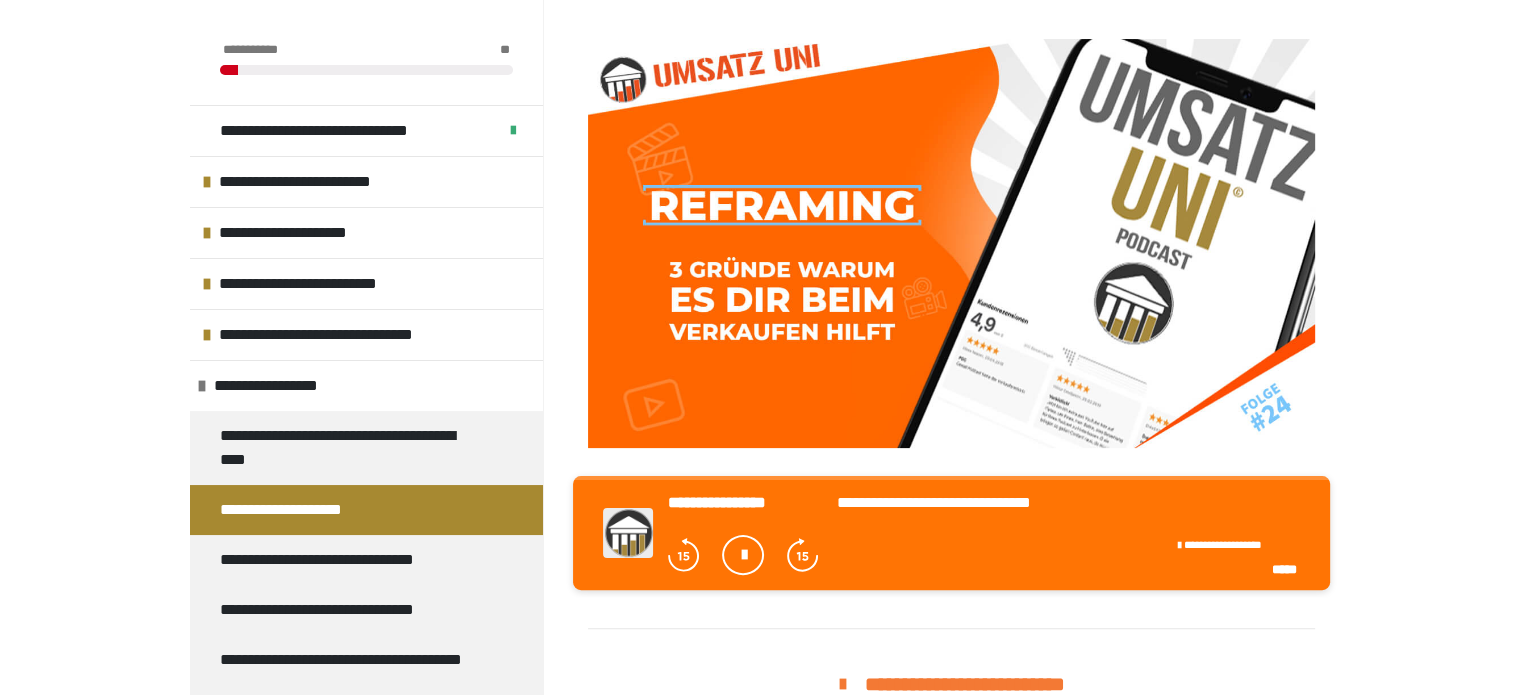 click at bounding box center (743, 555) 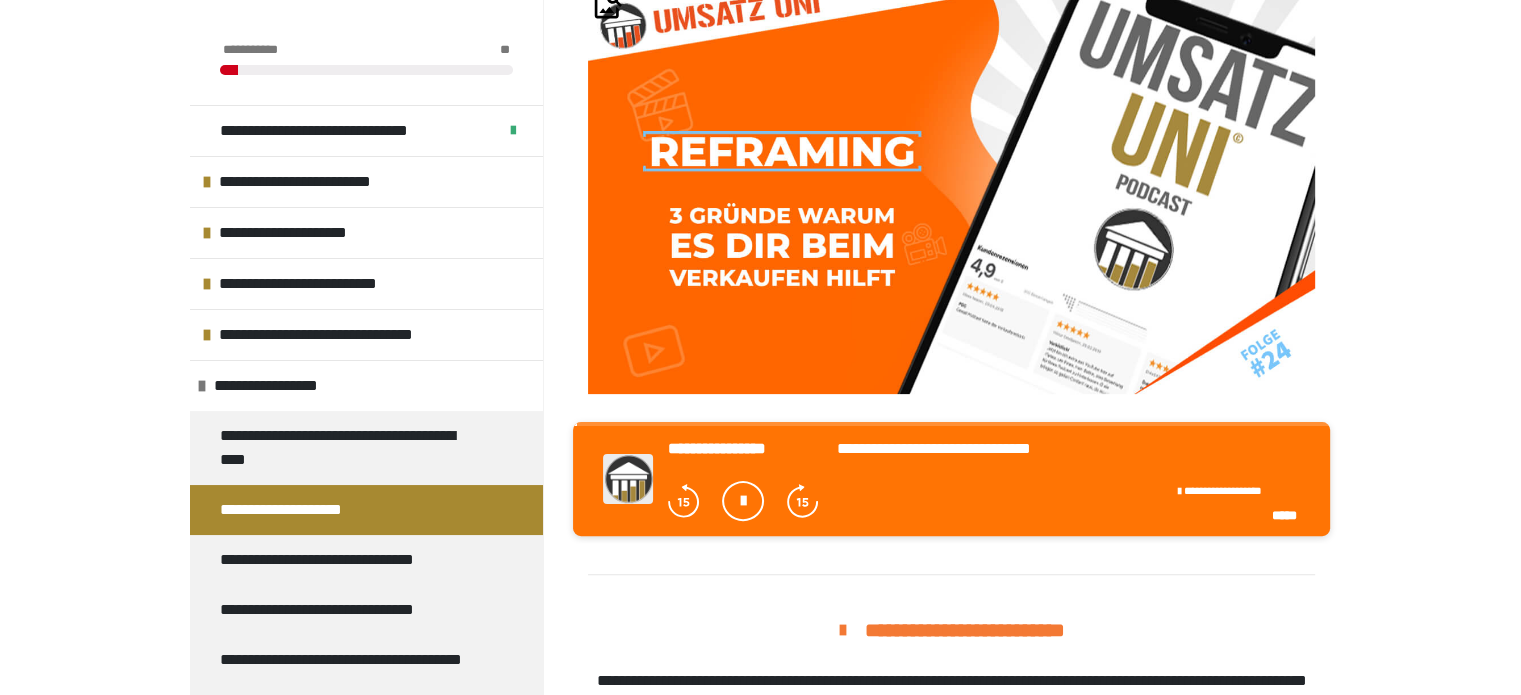 scroll, scrollTop: 482, scrollLeft: 0, axis: vertical 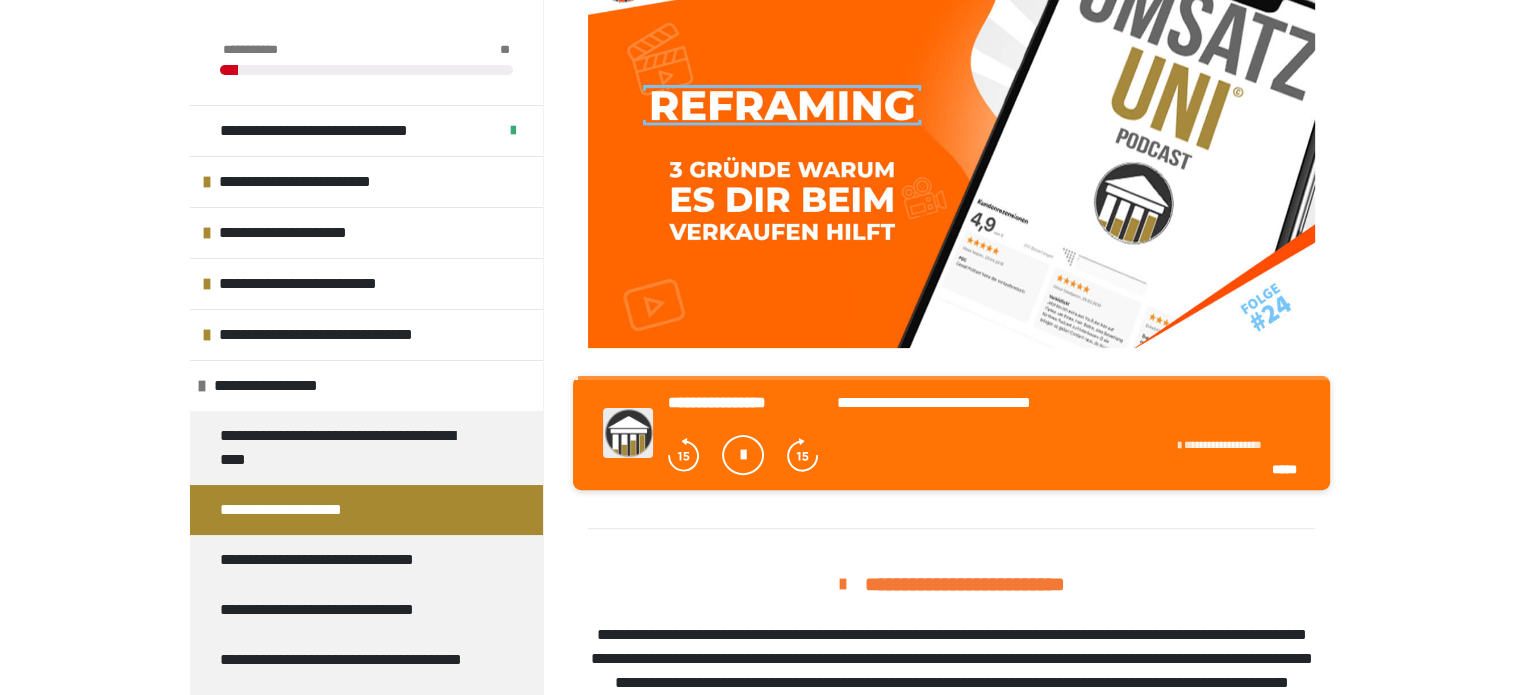 click on "**********" at bounding box center (1223, 444) 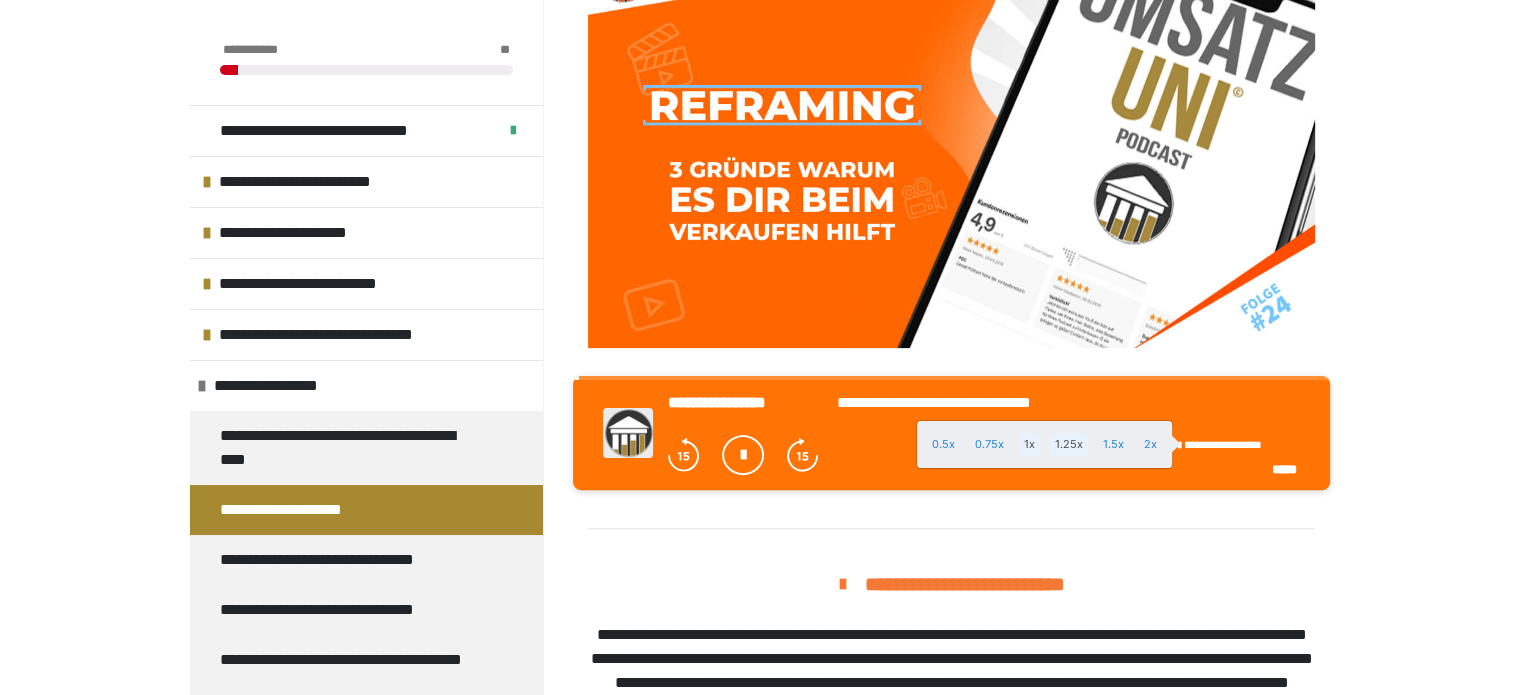 click on "1.25x" at bounding box center (1069, 444) 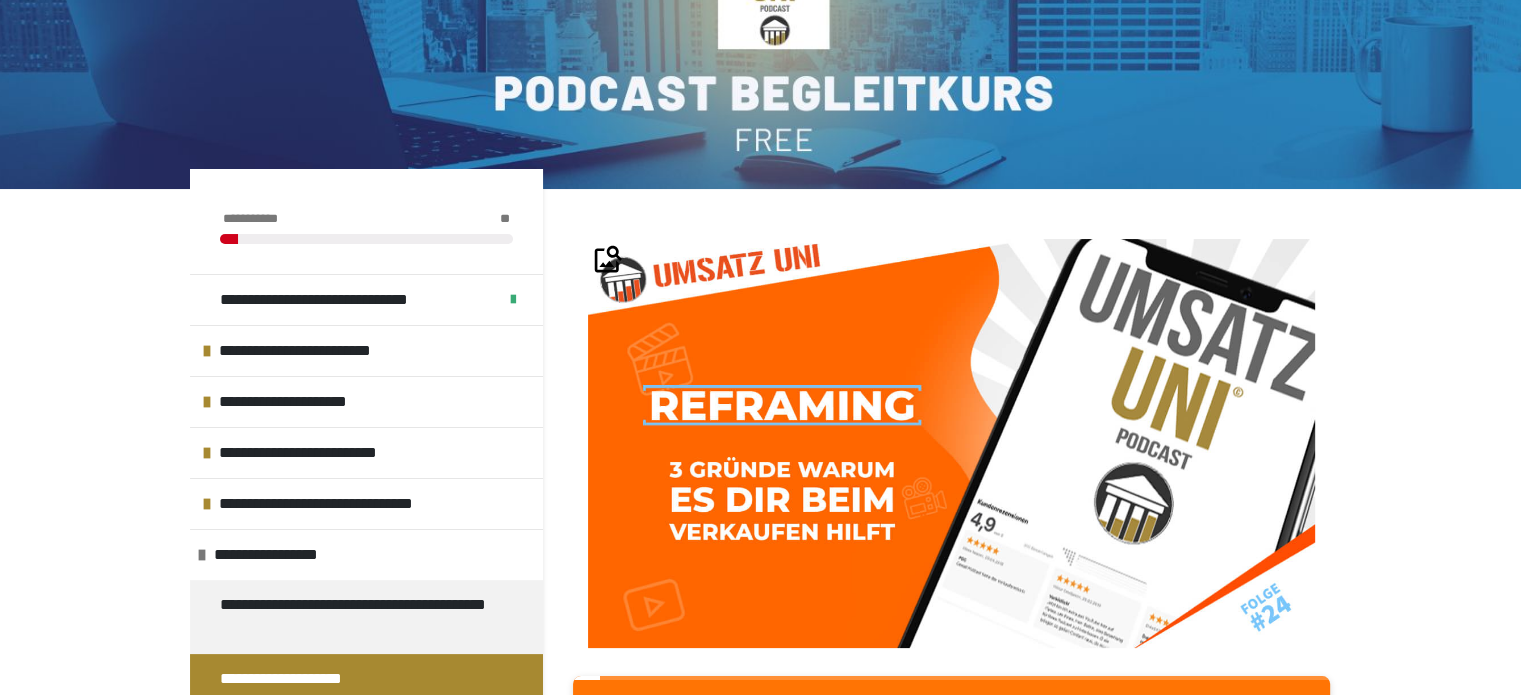 scroll, scrollTop: 682, scrollLeft: 0, axis: vertical 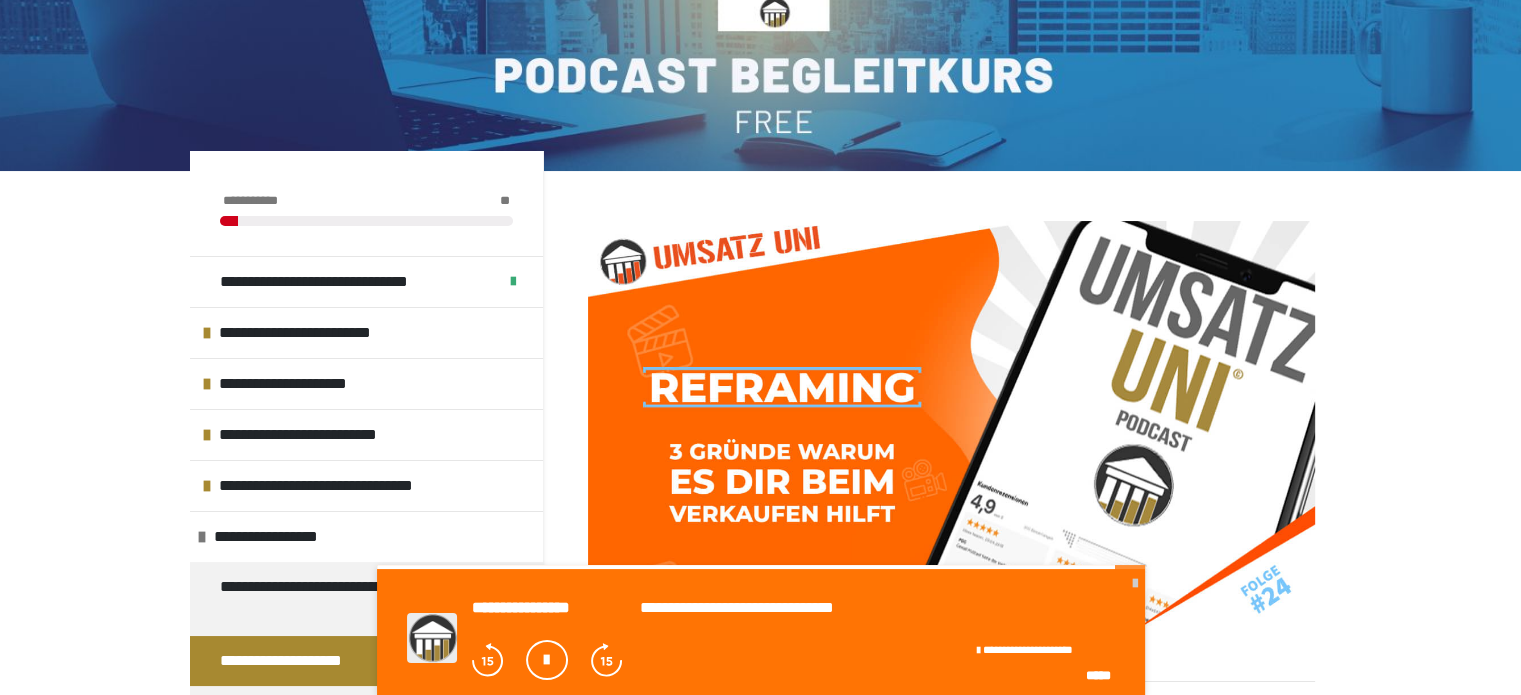 click at bounding box center (547, 660) 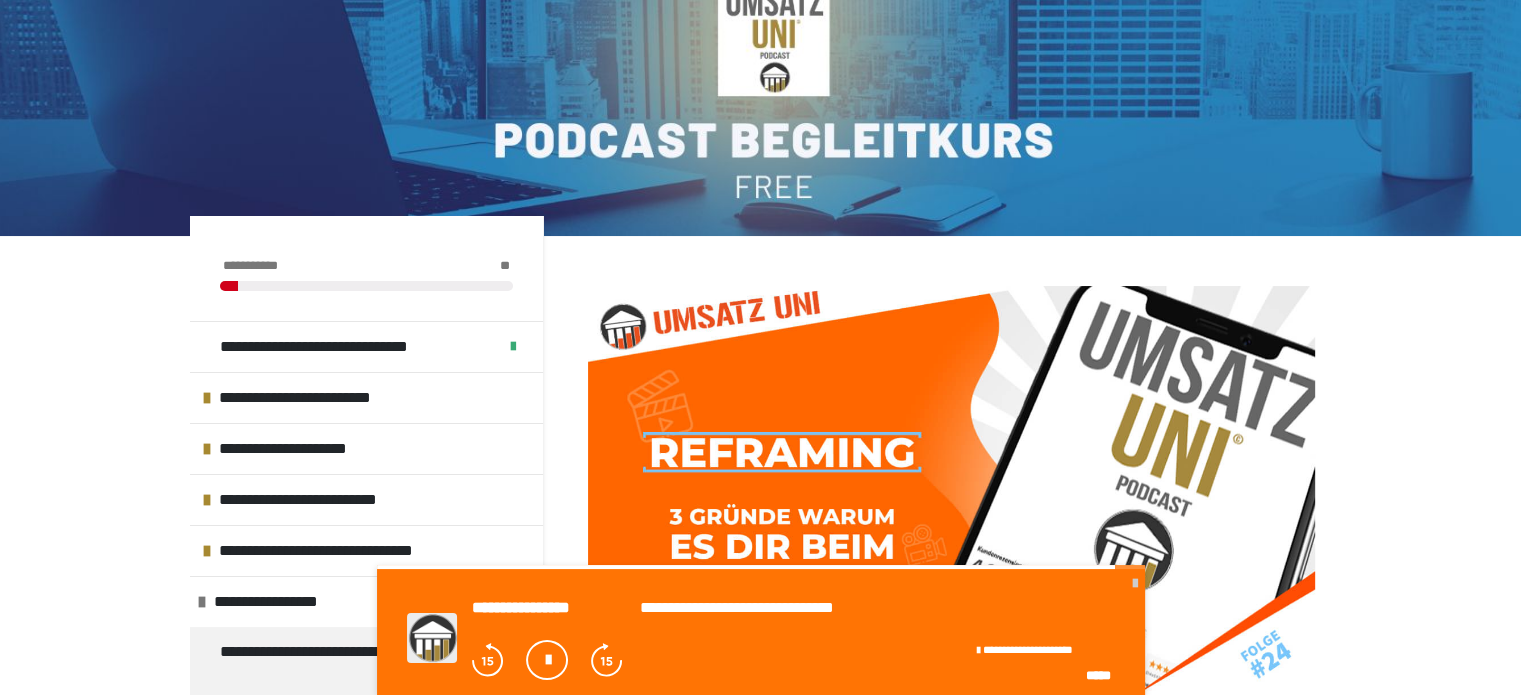 scroll, scrollTop: 0, scrollLeft: 0, axis: both 